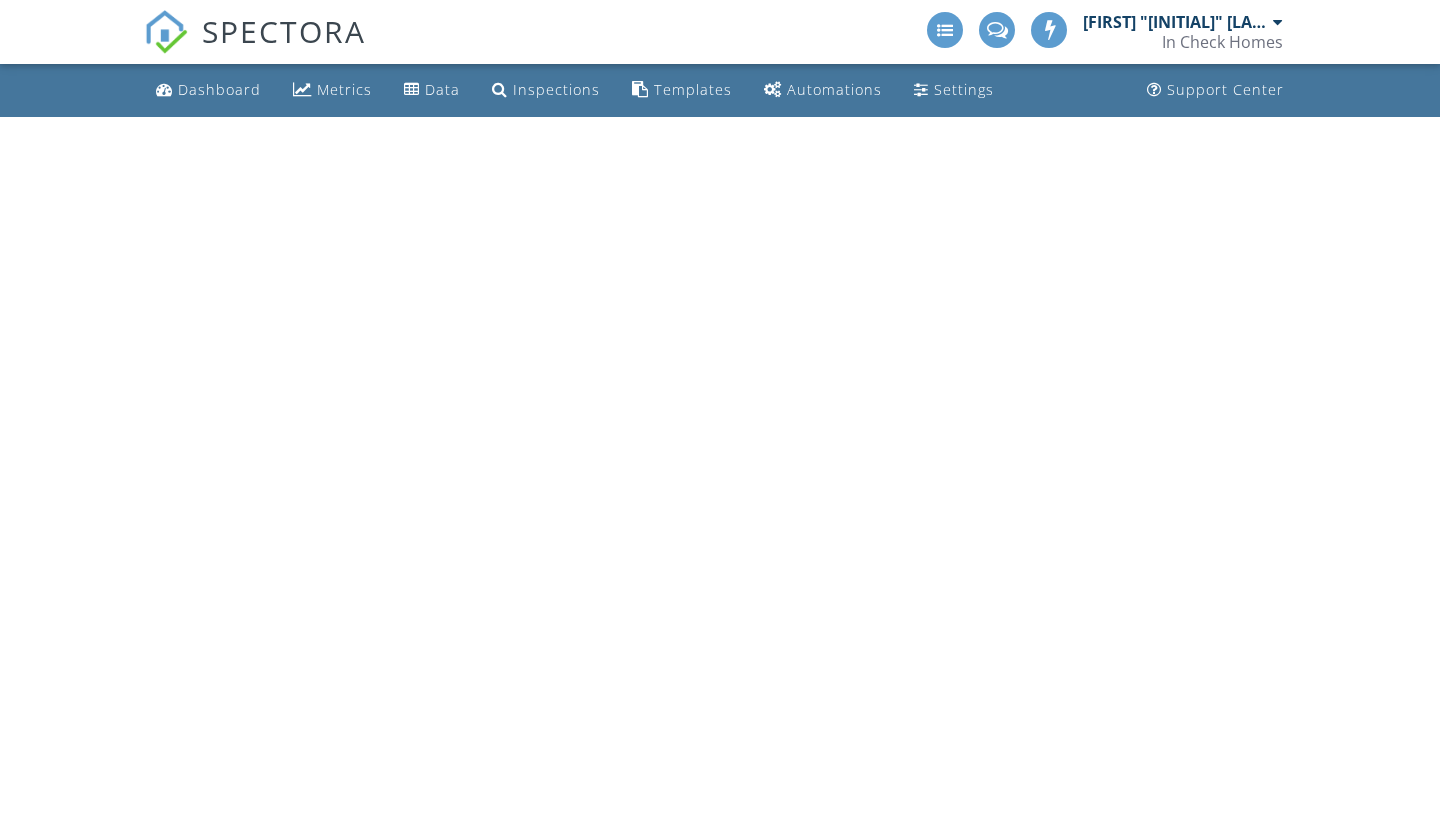 scroll, scrollTop: 0, scrollLeft: 0, axis: both 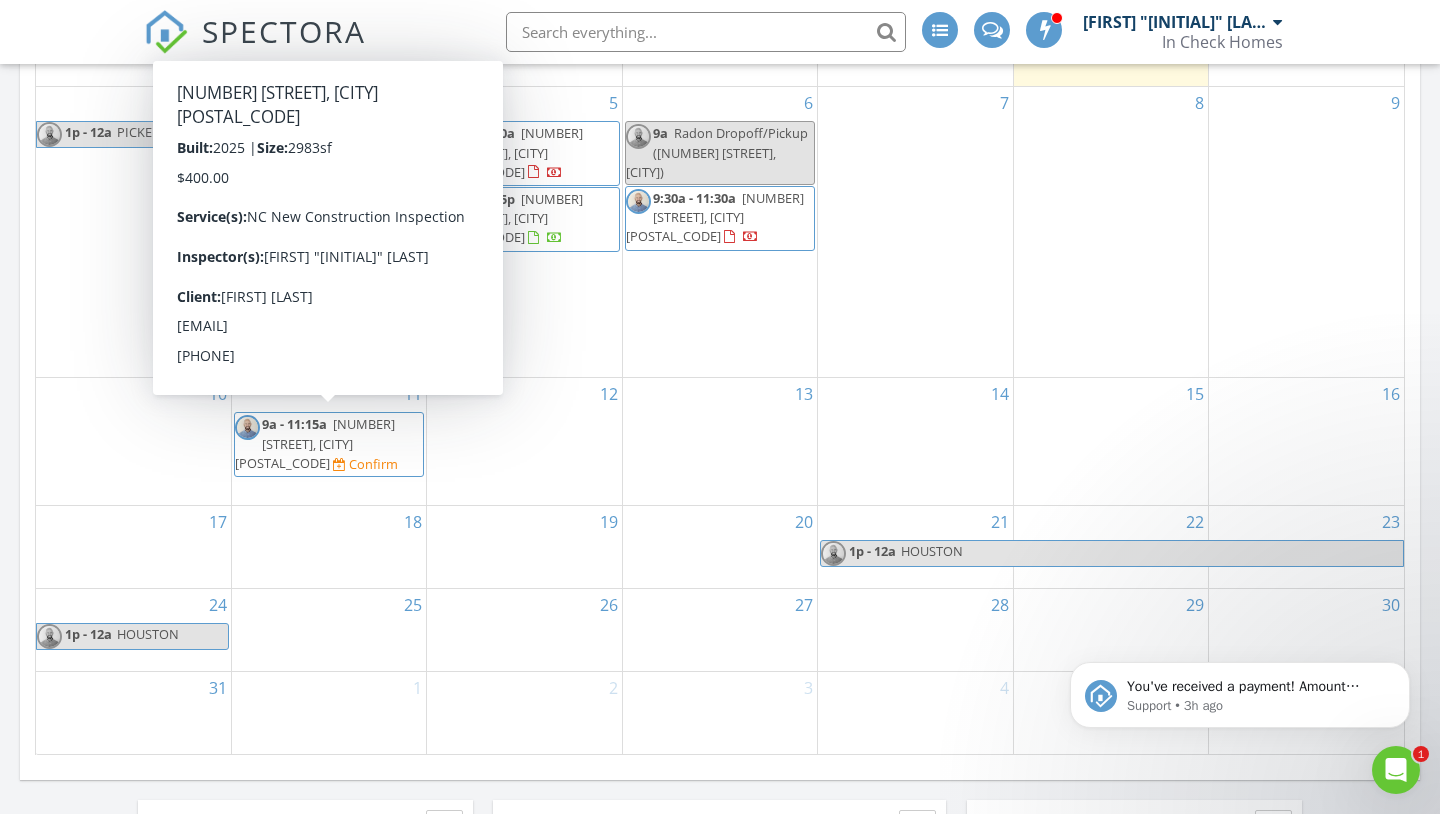 click on "[NUMBER] [STREET], [CITY] [POSTAL_CODE]" at bounding box center [315, 443] 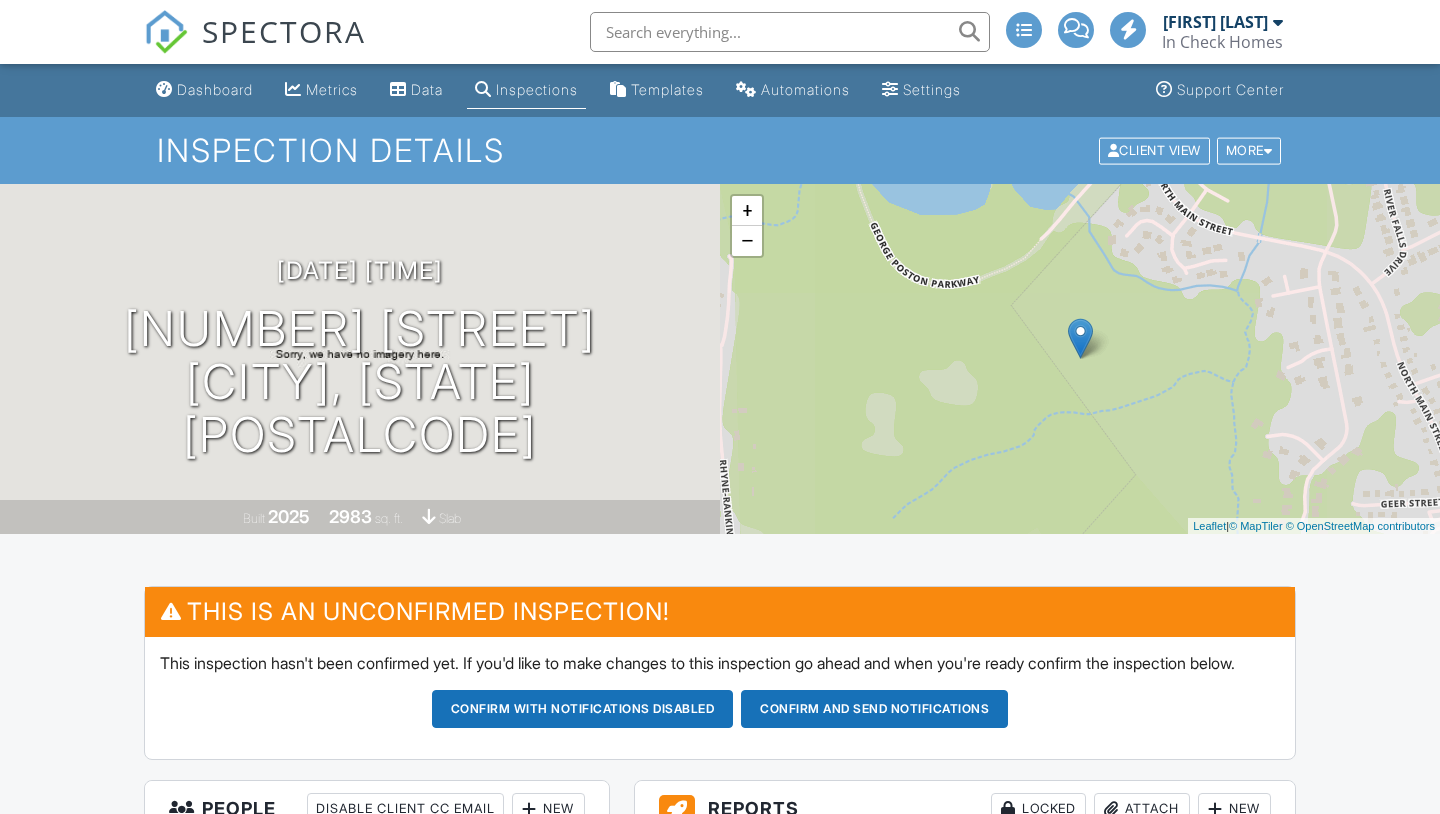 scroll, scrollTop: 0, scrollLeft: 0, axis: both 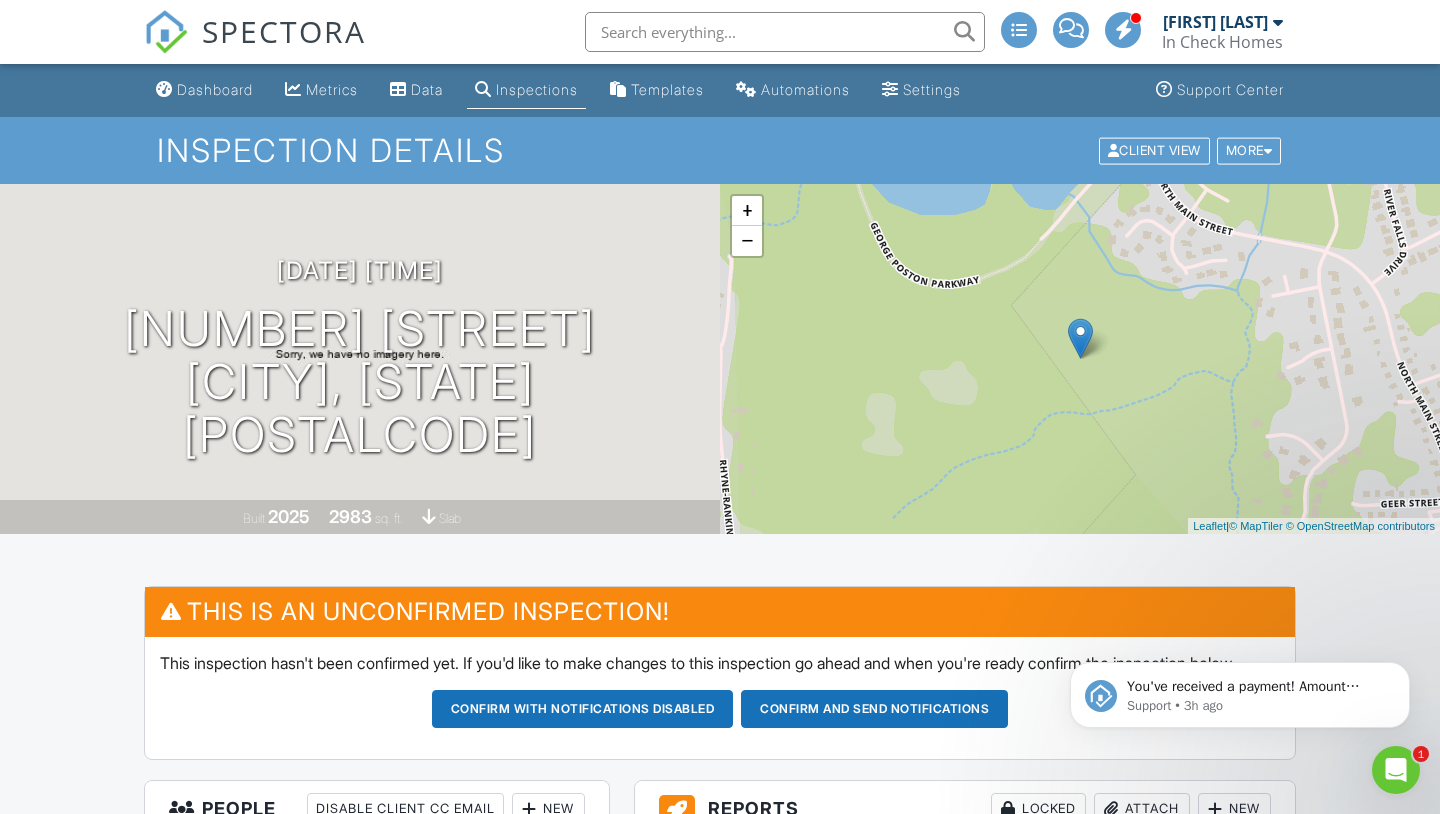 click on "SPECTORA" at bounding box center (284, 31) 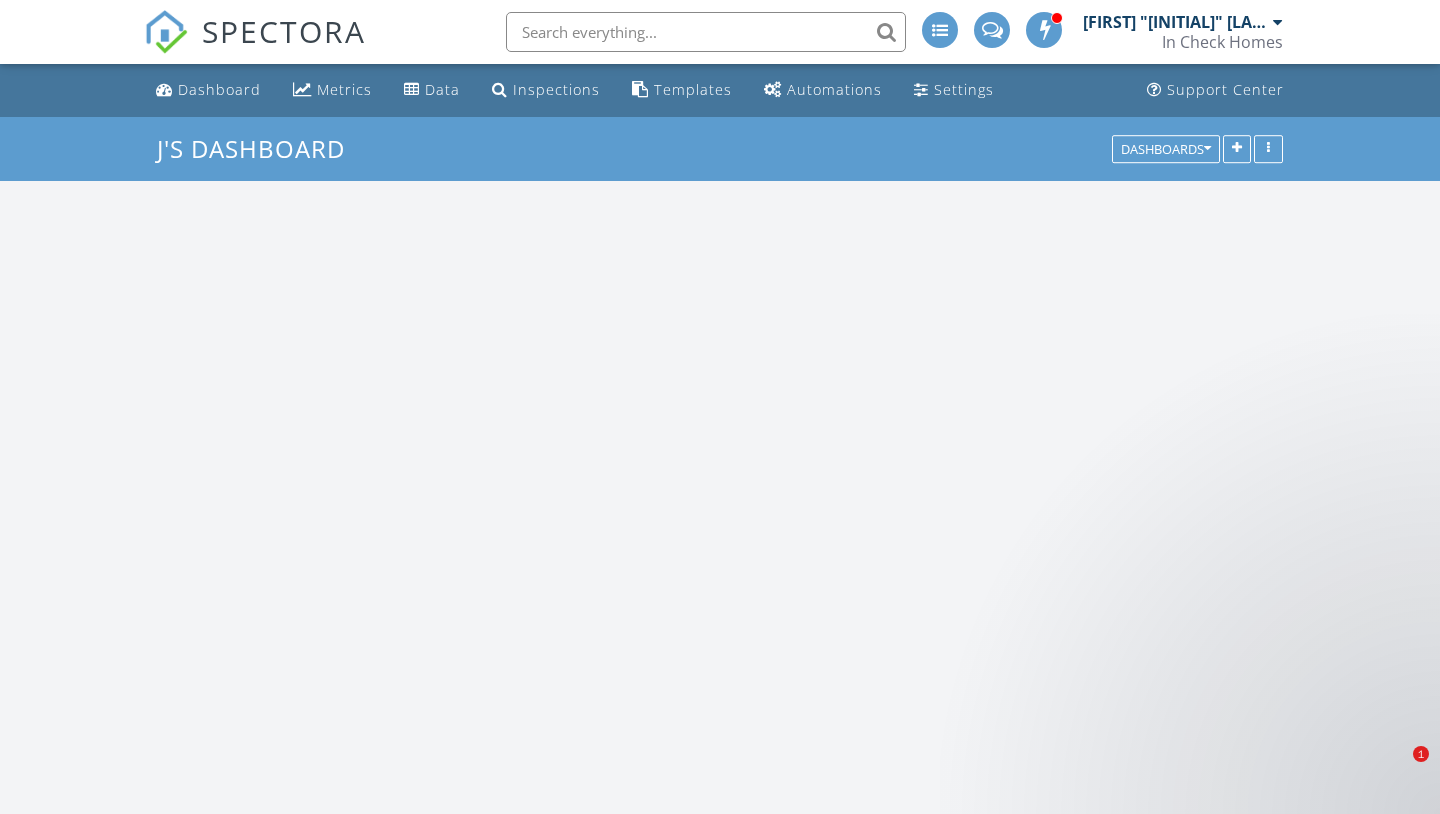 scroll, scrollTop: 0, scrollLeft: 0, axis: both 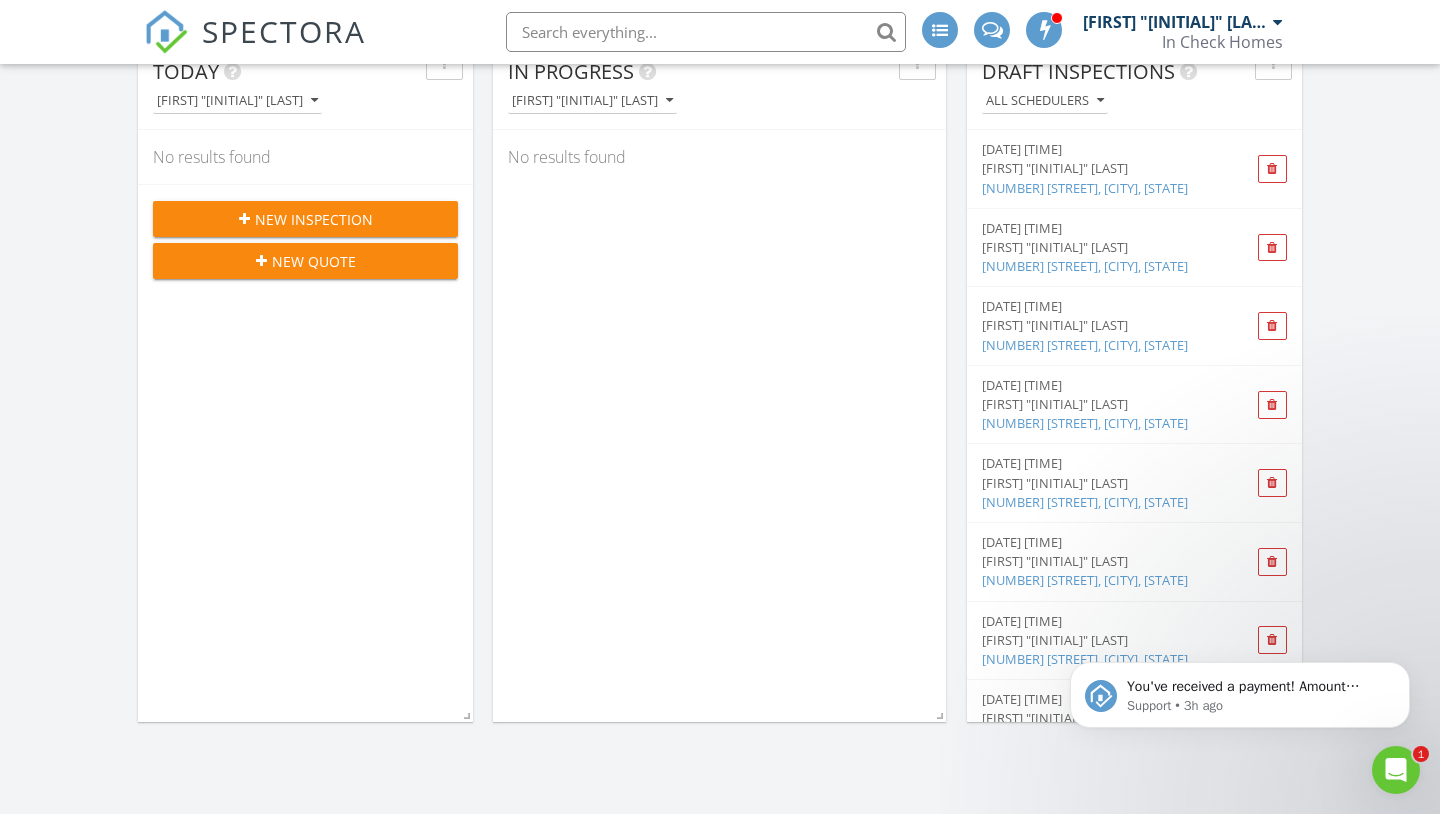 click on "New Quote" at bounding box center (314, 261) 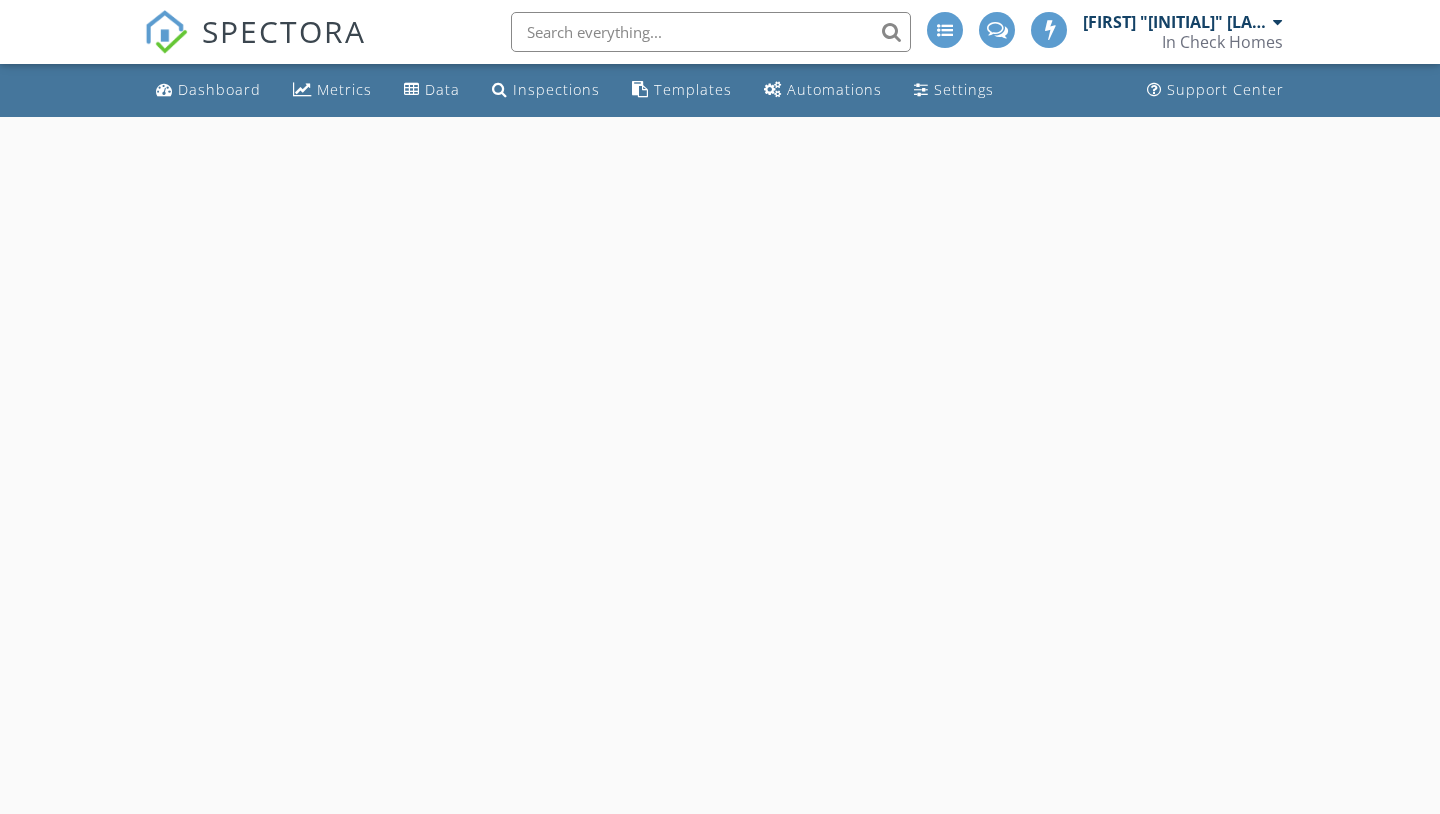 scroll, scrollTop: 0, scrollLeft: 0, axis: both 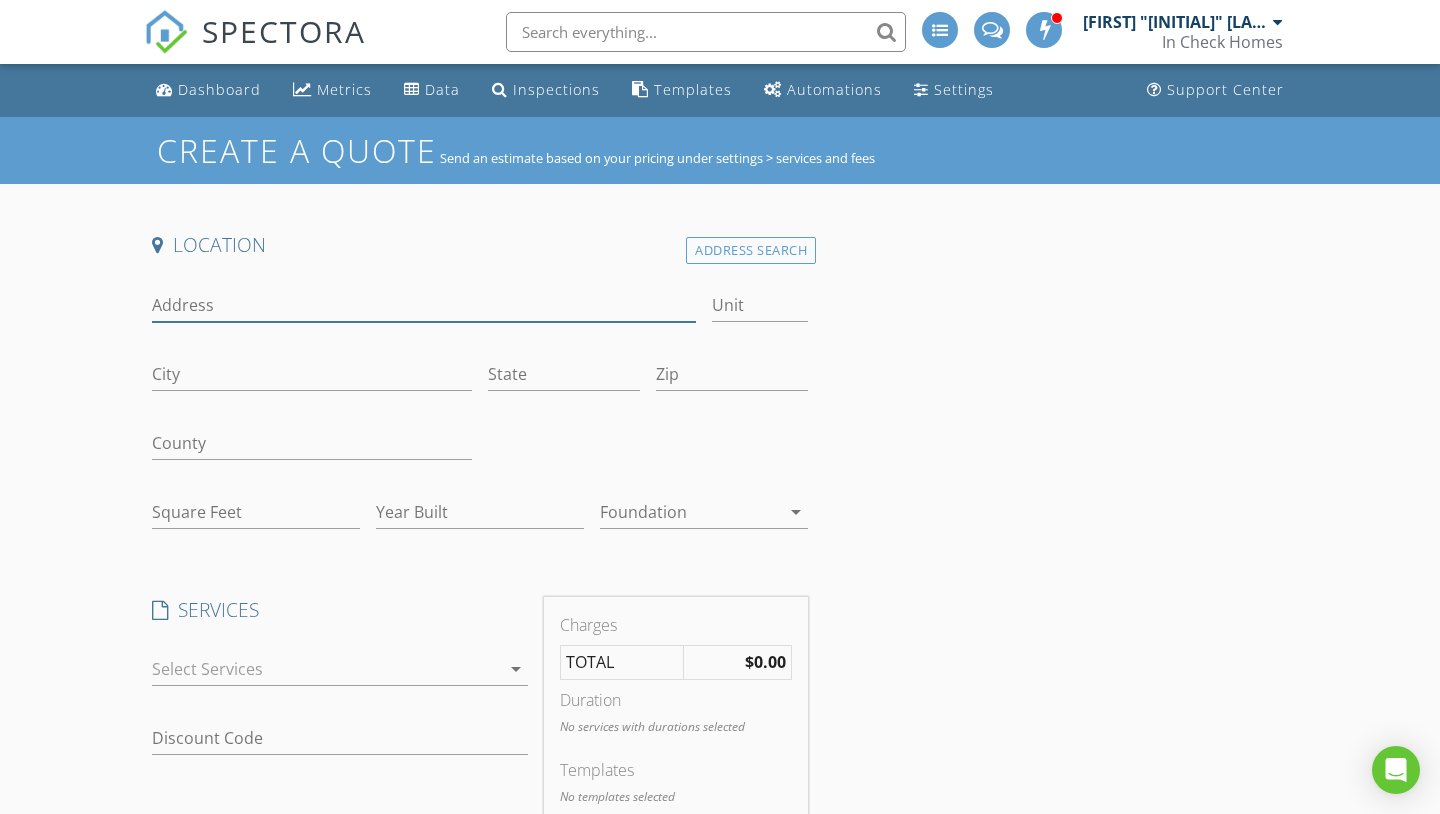 click on "Address" at bounding box center (424, 305) 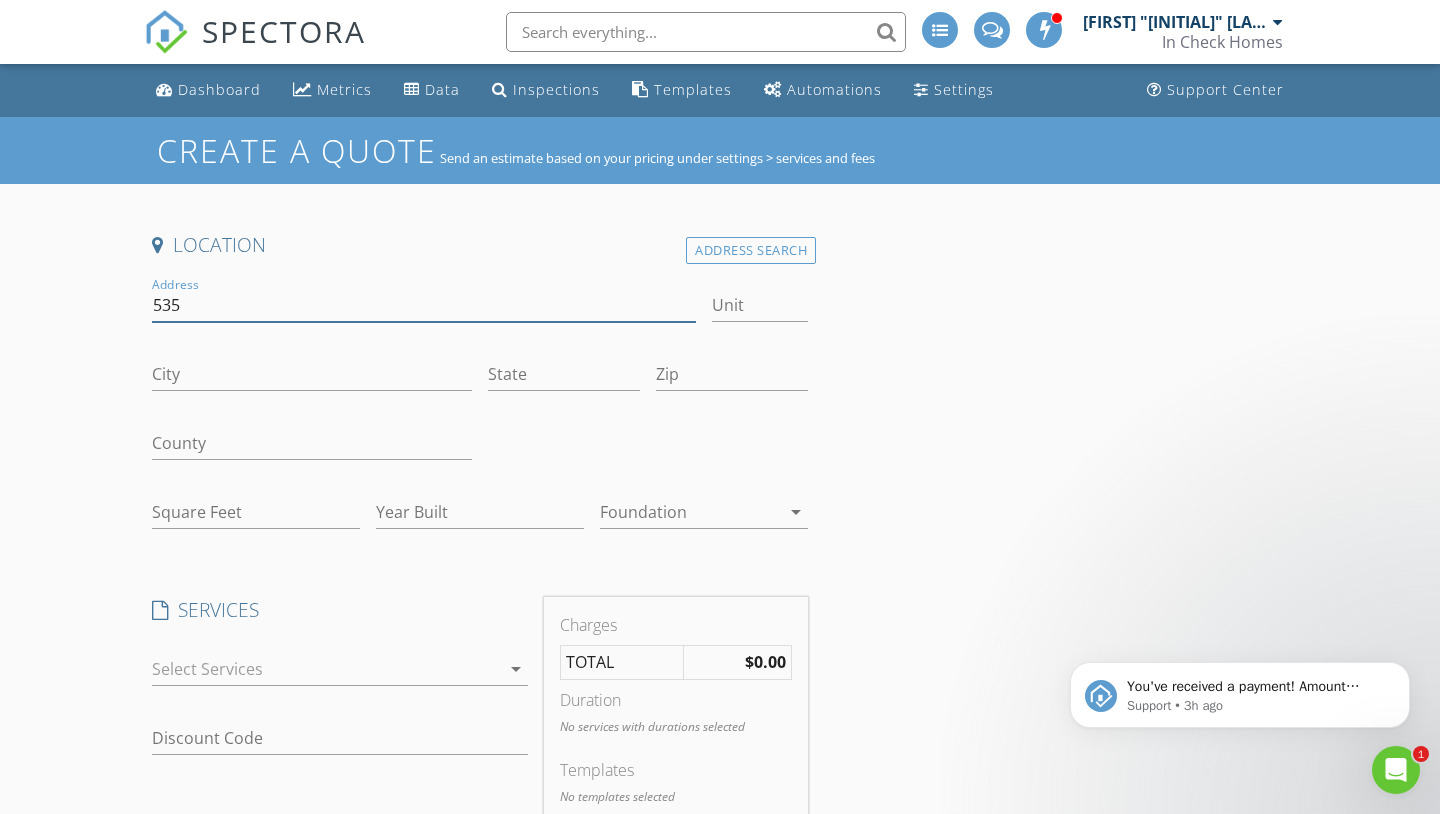 scroll, scrollTop: 0, scrollLeft: 0, axis: both 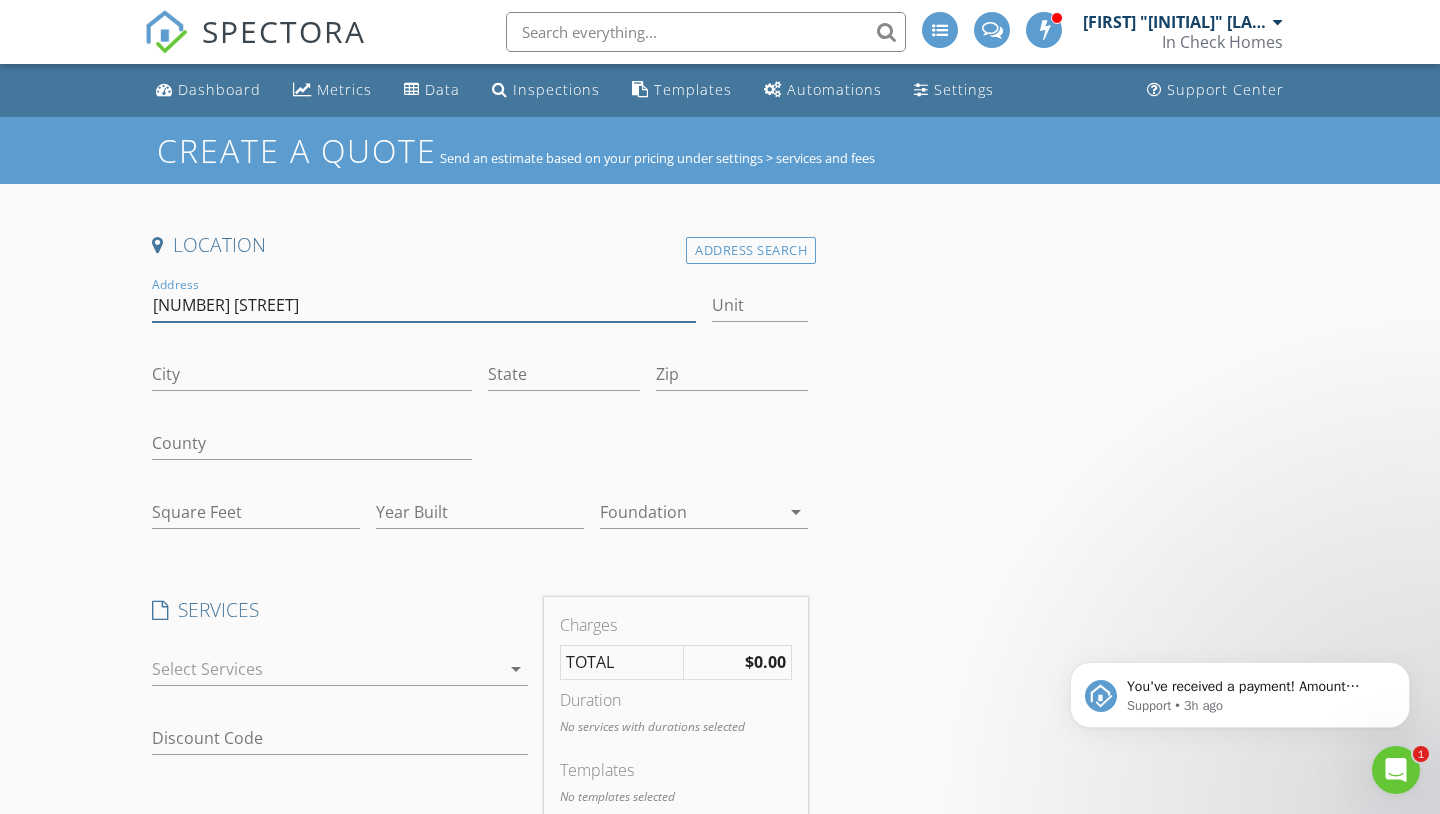 type on "535 5th Street" 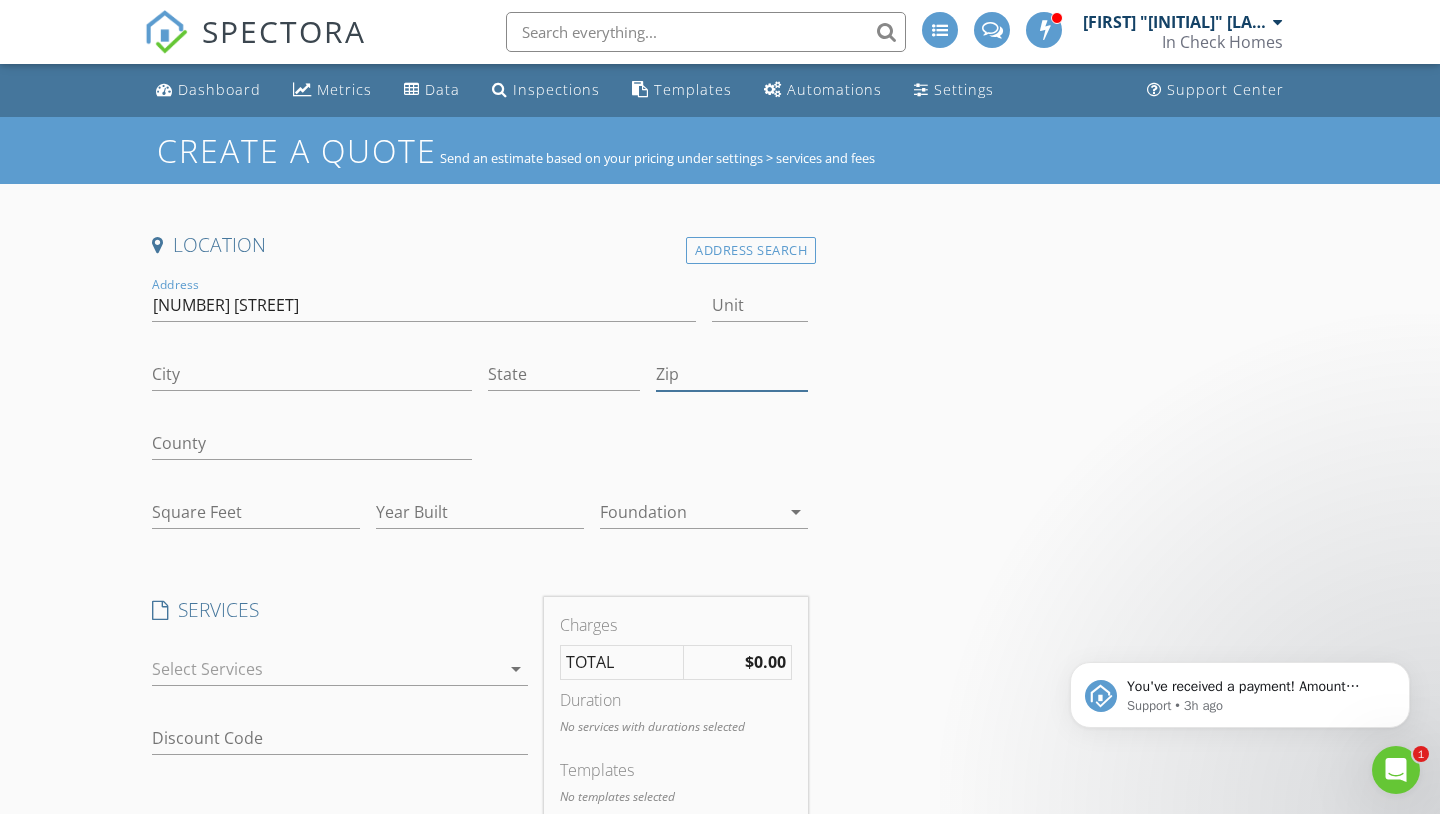 click on "Zip" at bounding box center [732, 374] 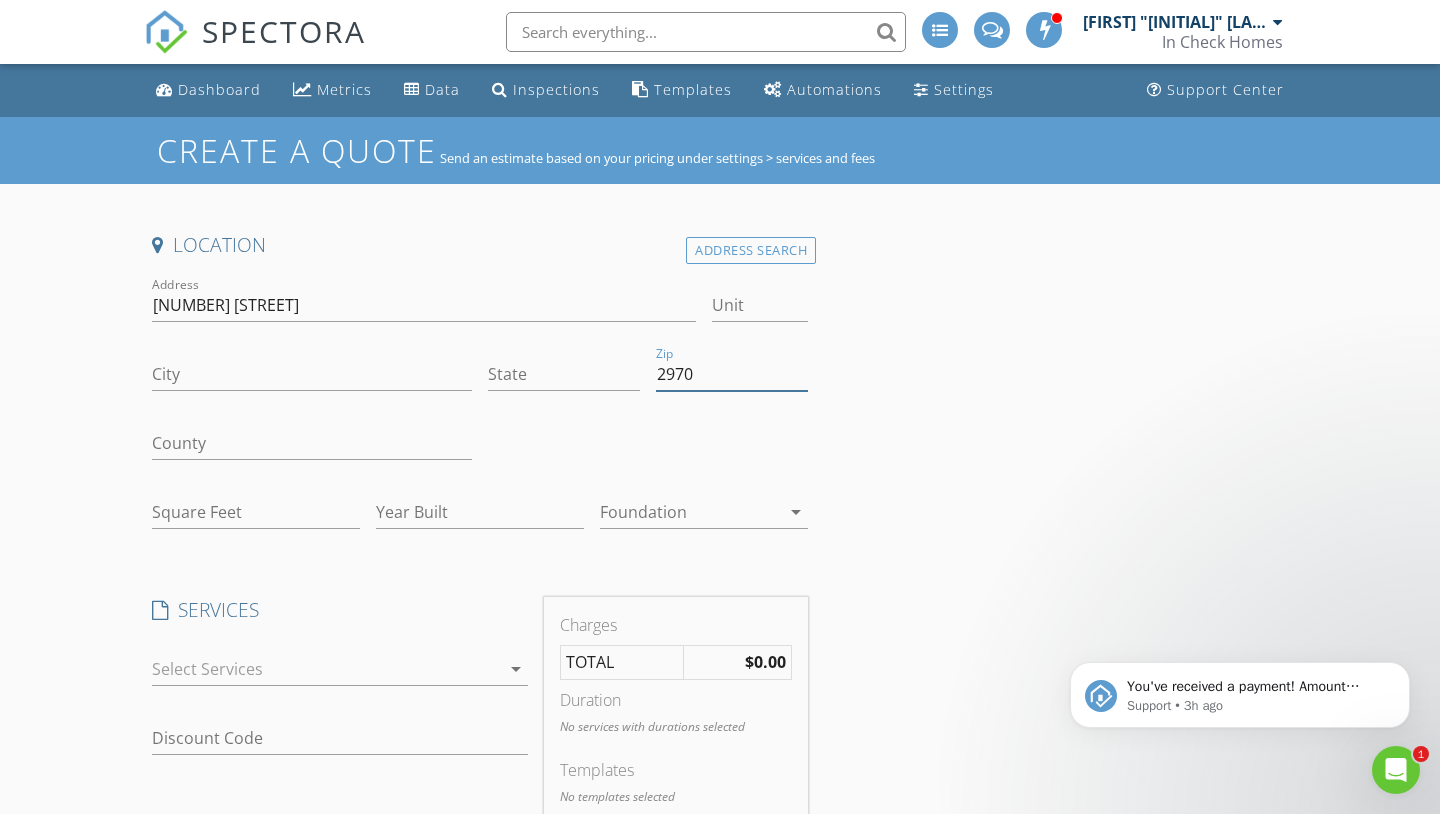 type on "29706" 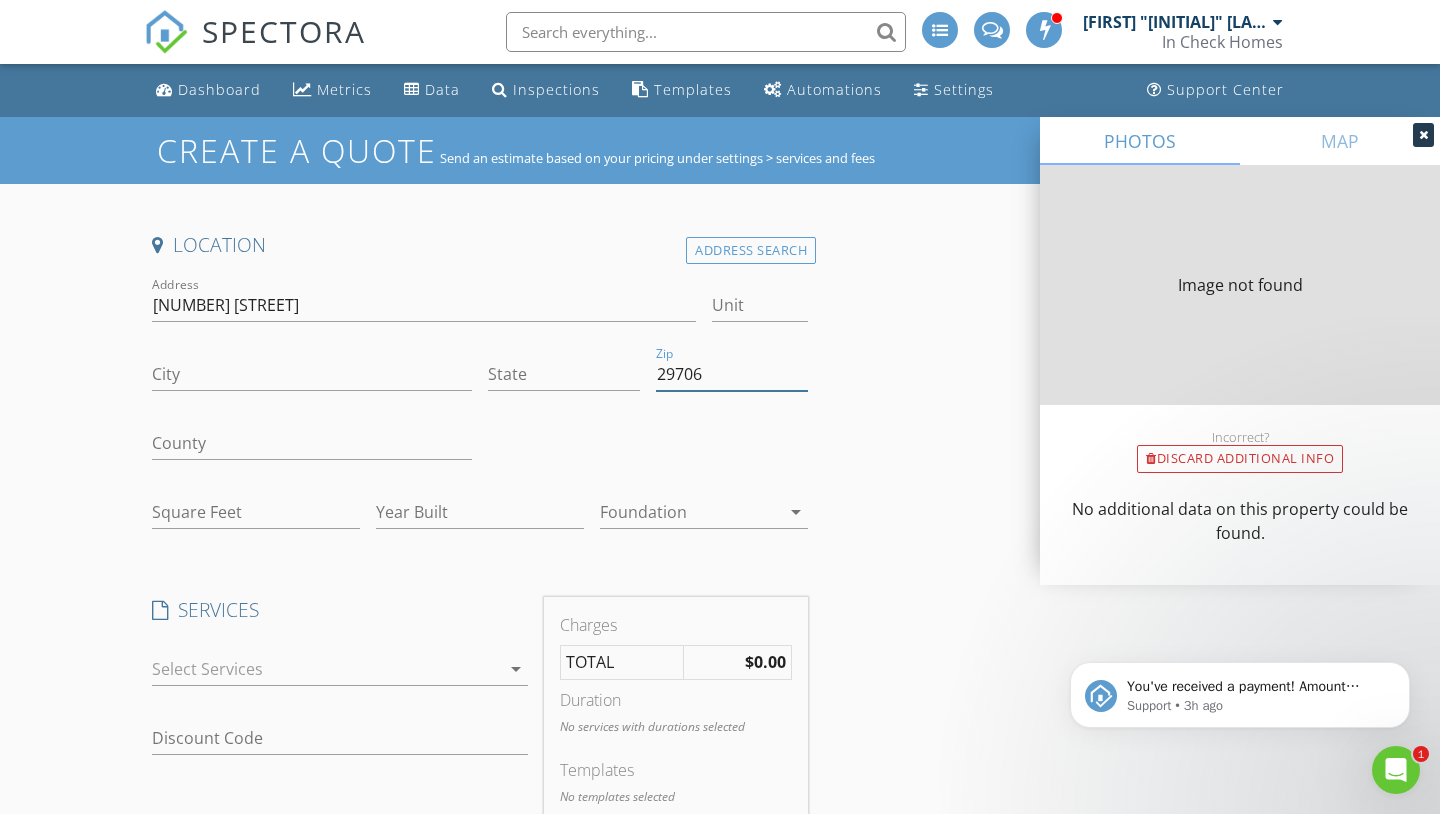 type on "CHESTER" 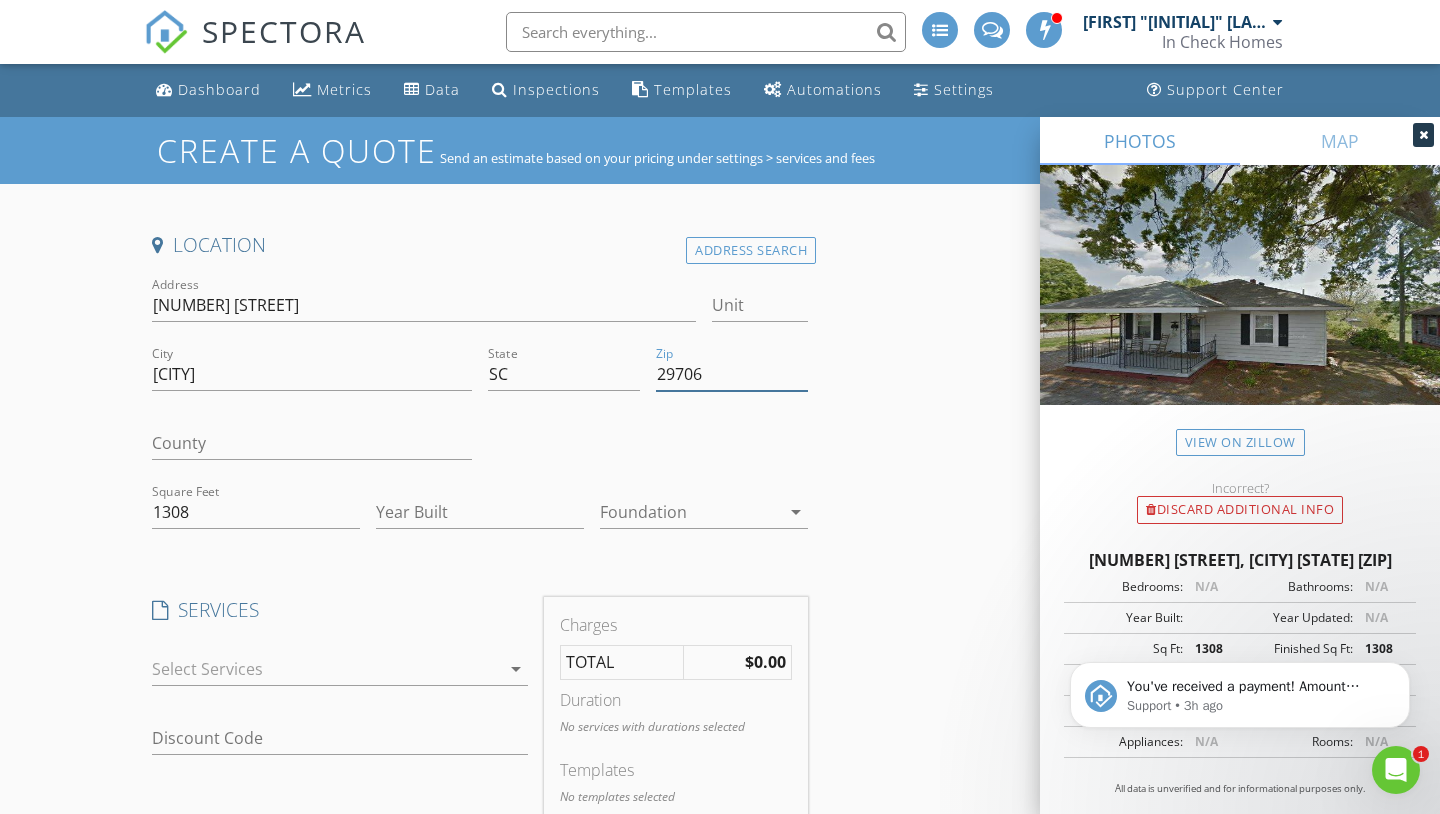 type on "29706" 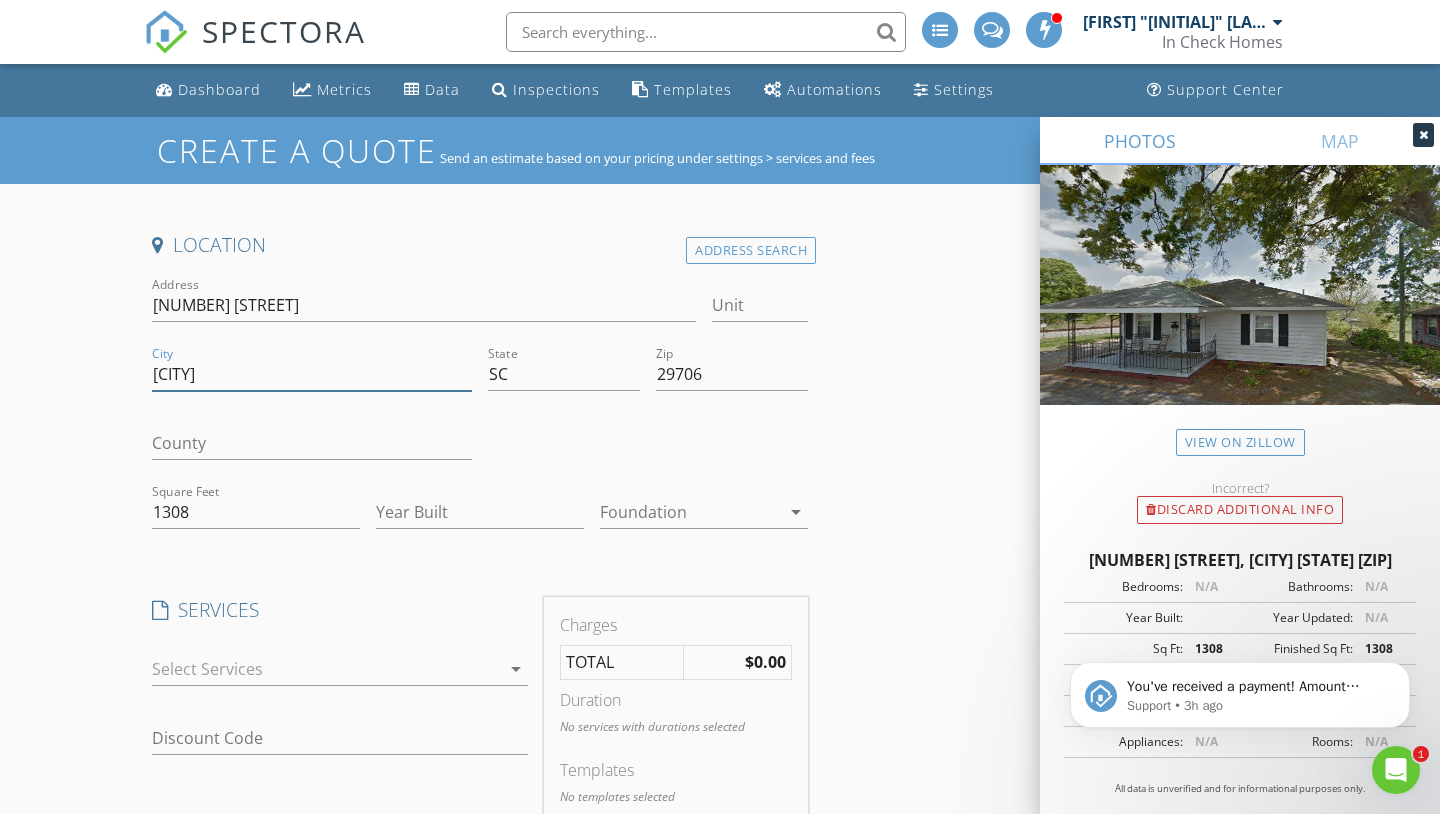 click on "CHESTER" at bounding box center (312, 374) 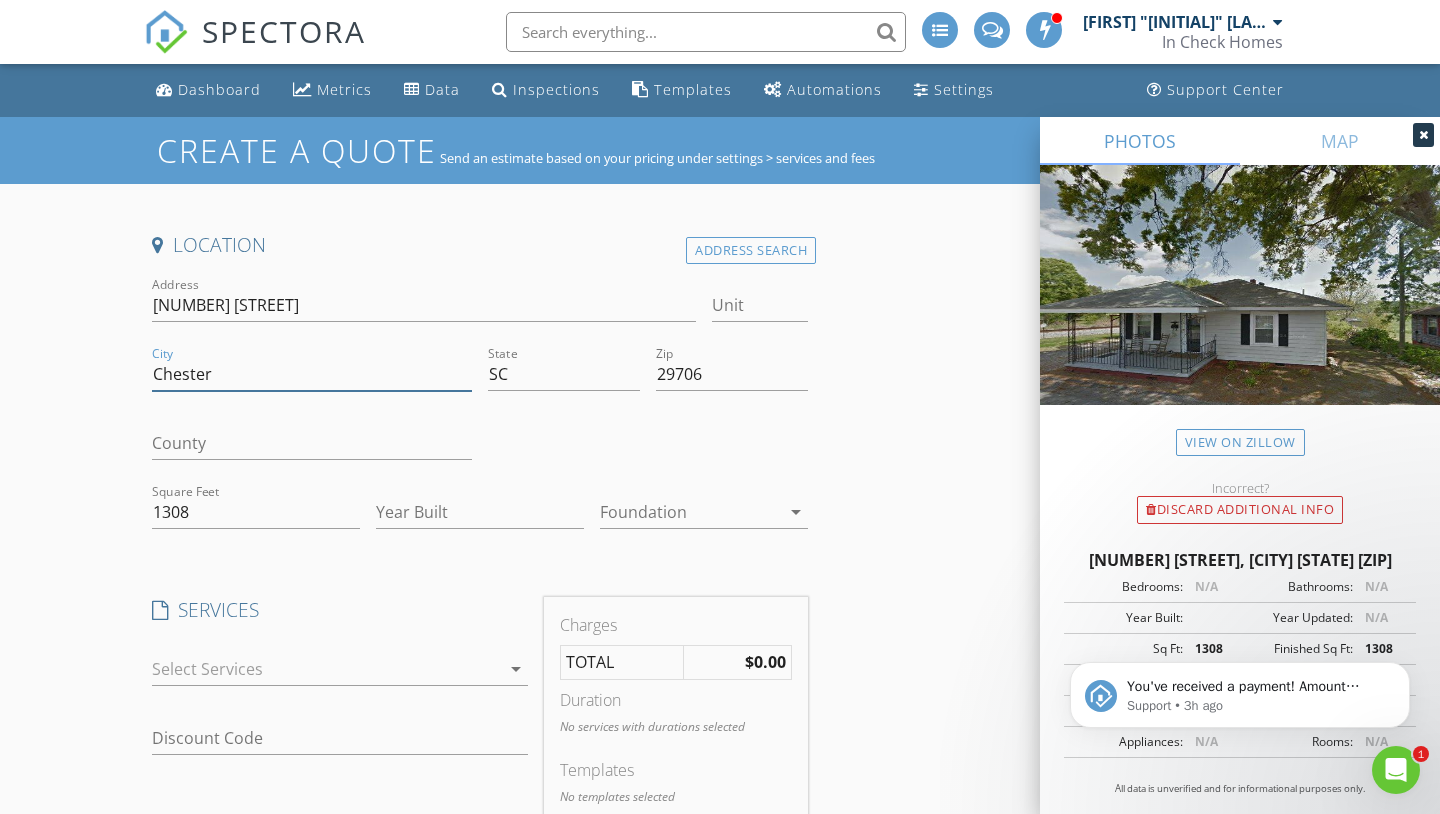type on "Chester" 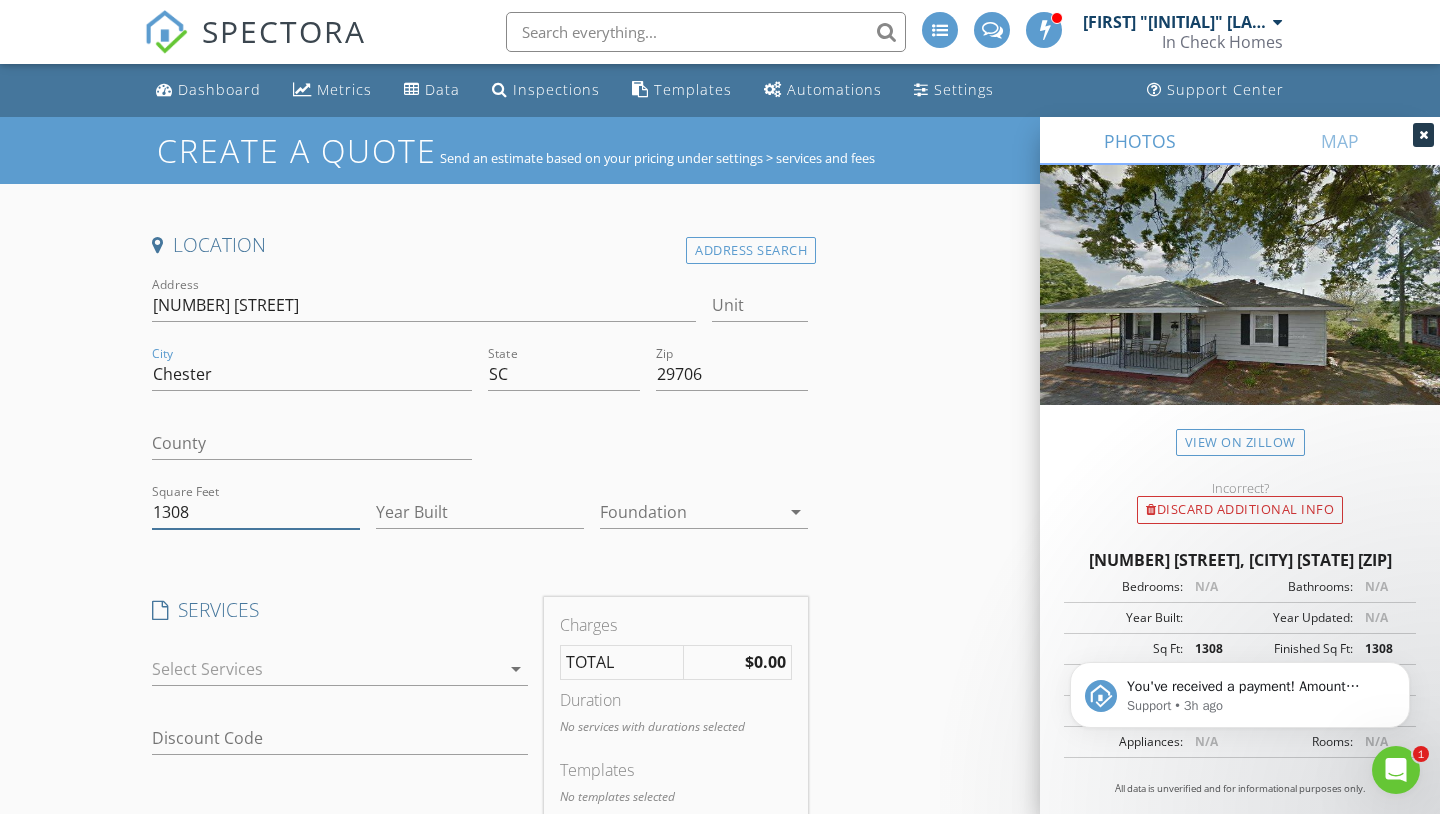 click on "1308" at bounding box center [256, 512] 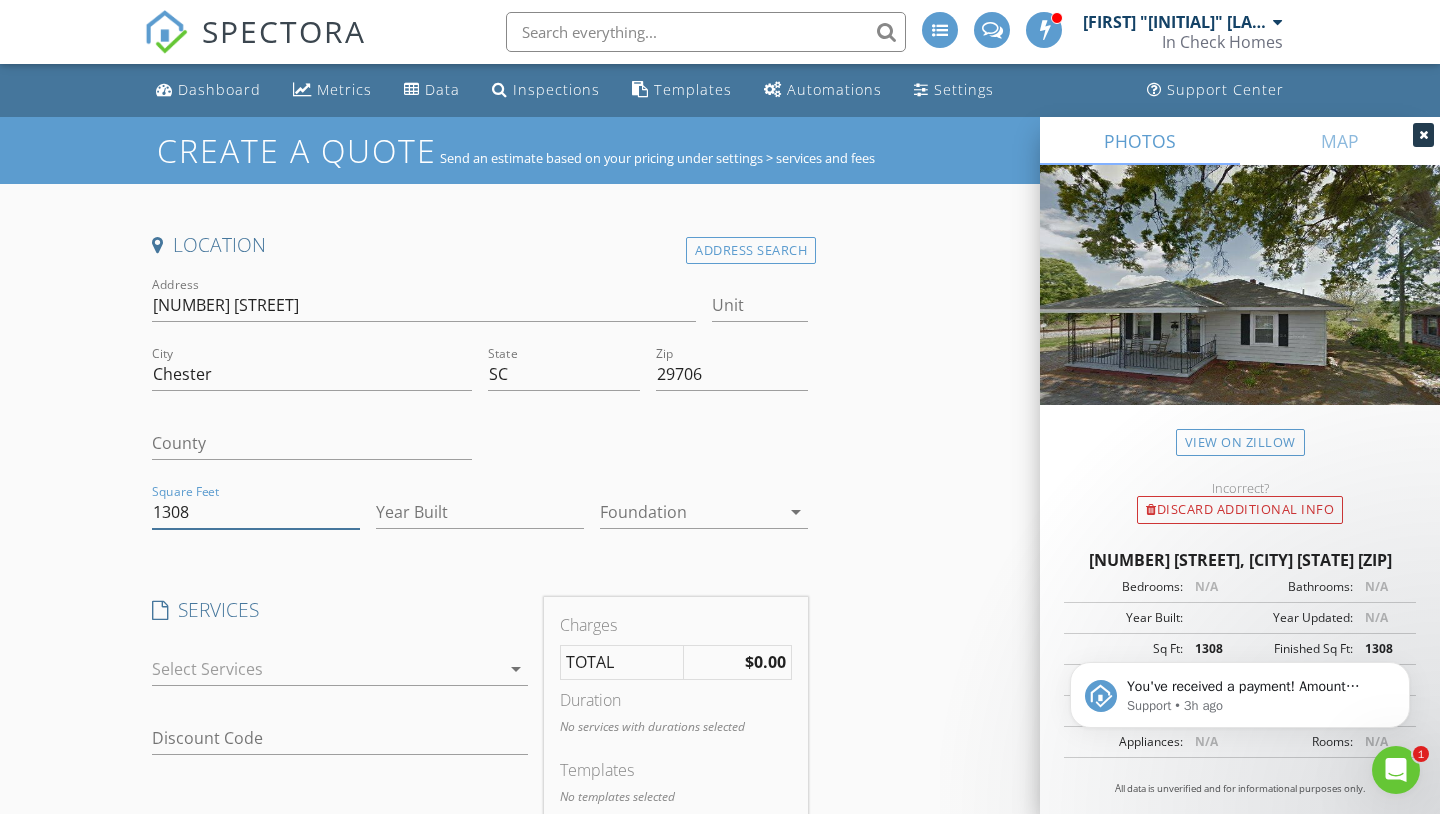 click on "1308" at bounding box center (256, 512) 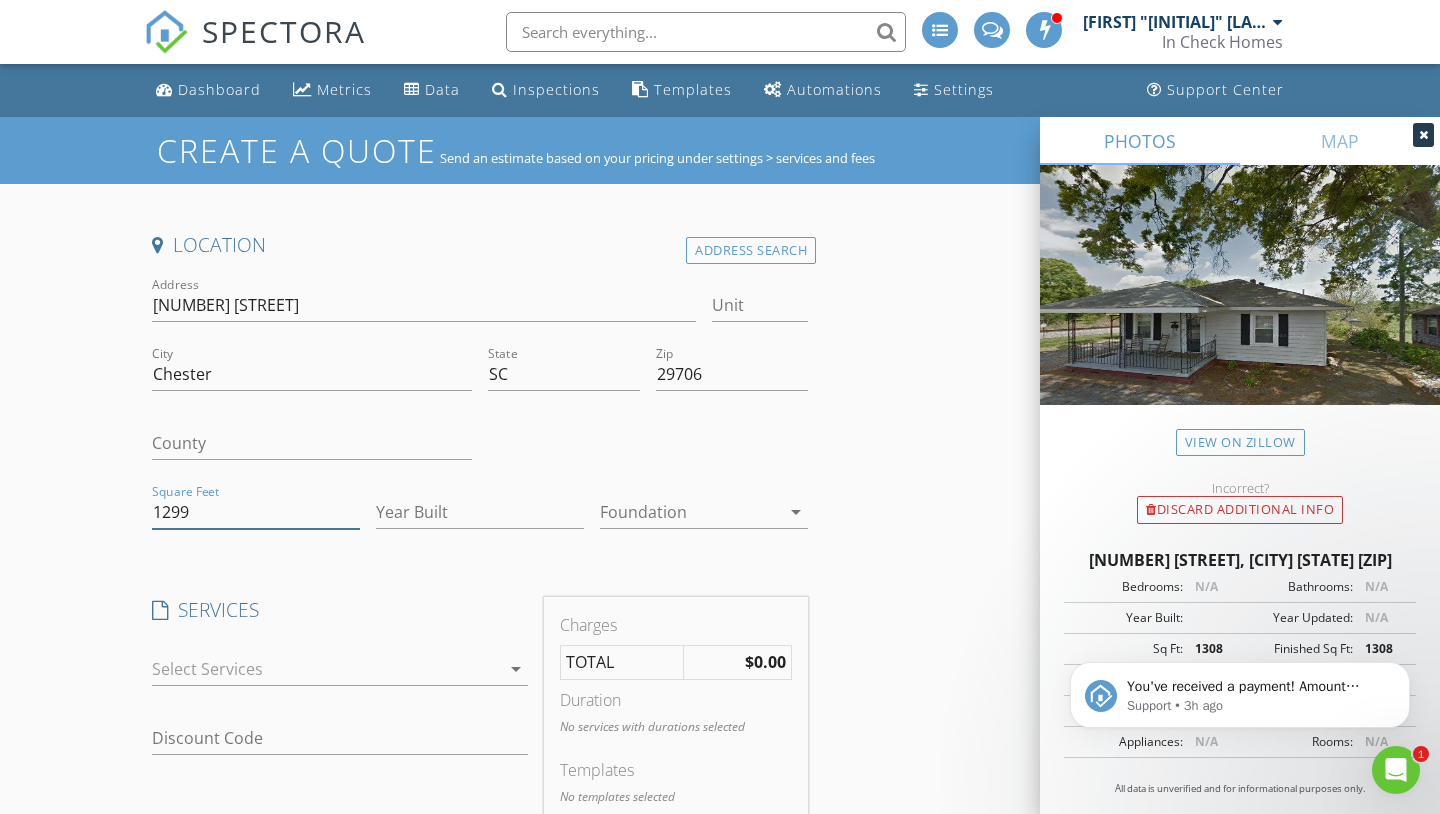 type on "1299" 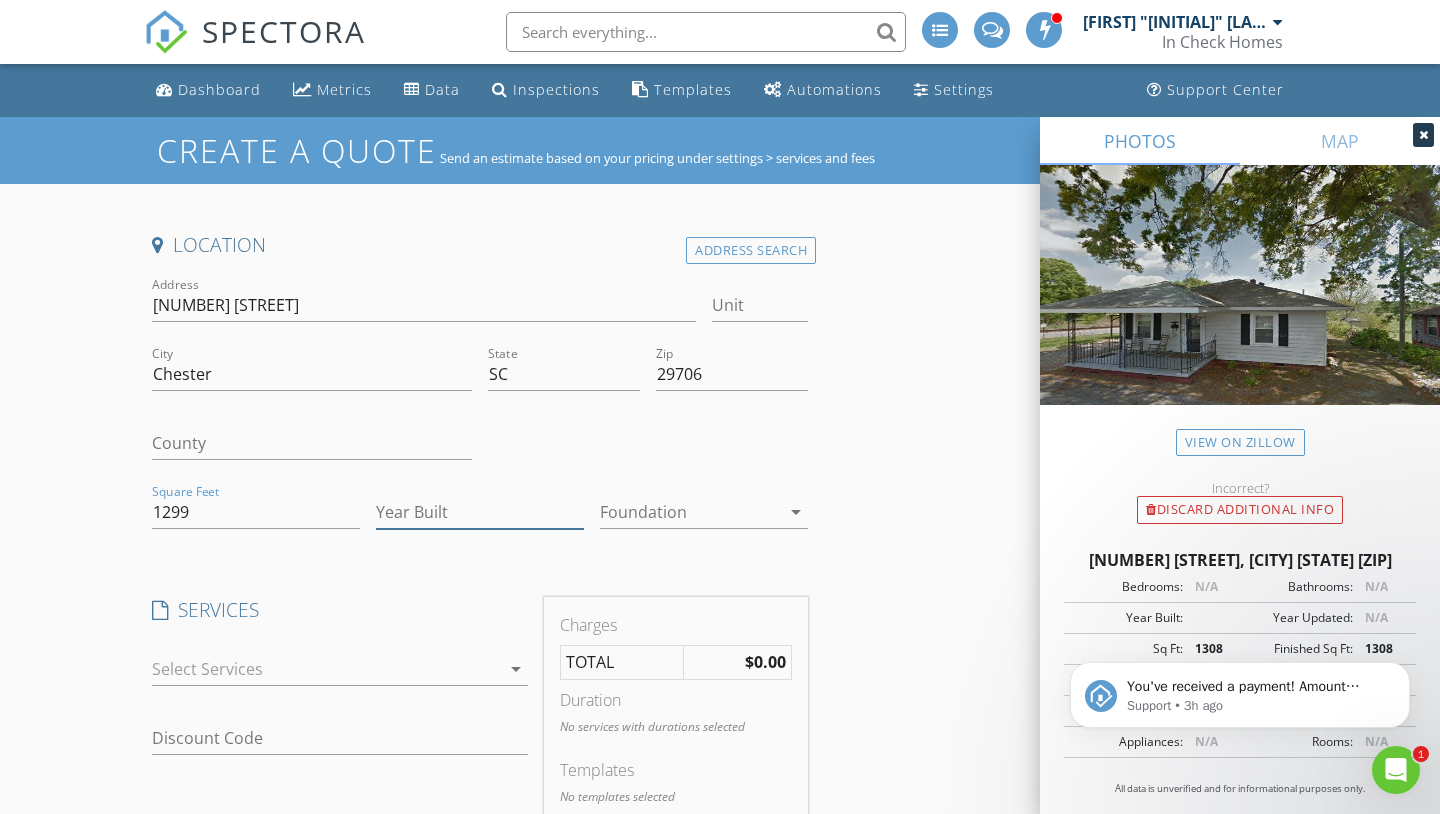click on "Year Built" at bounding box center [480, 512] 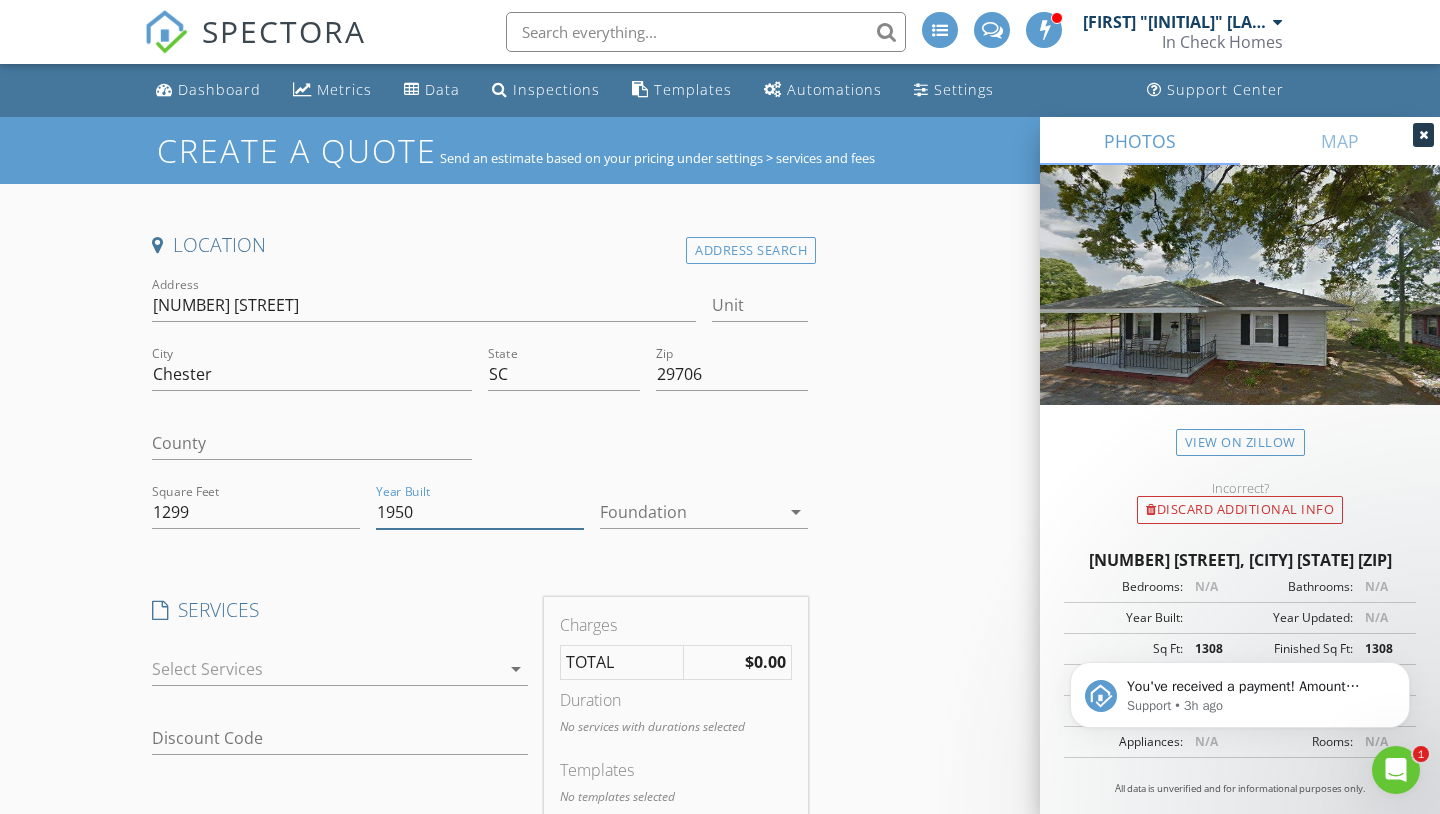 type on "1950" 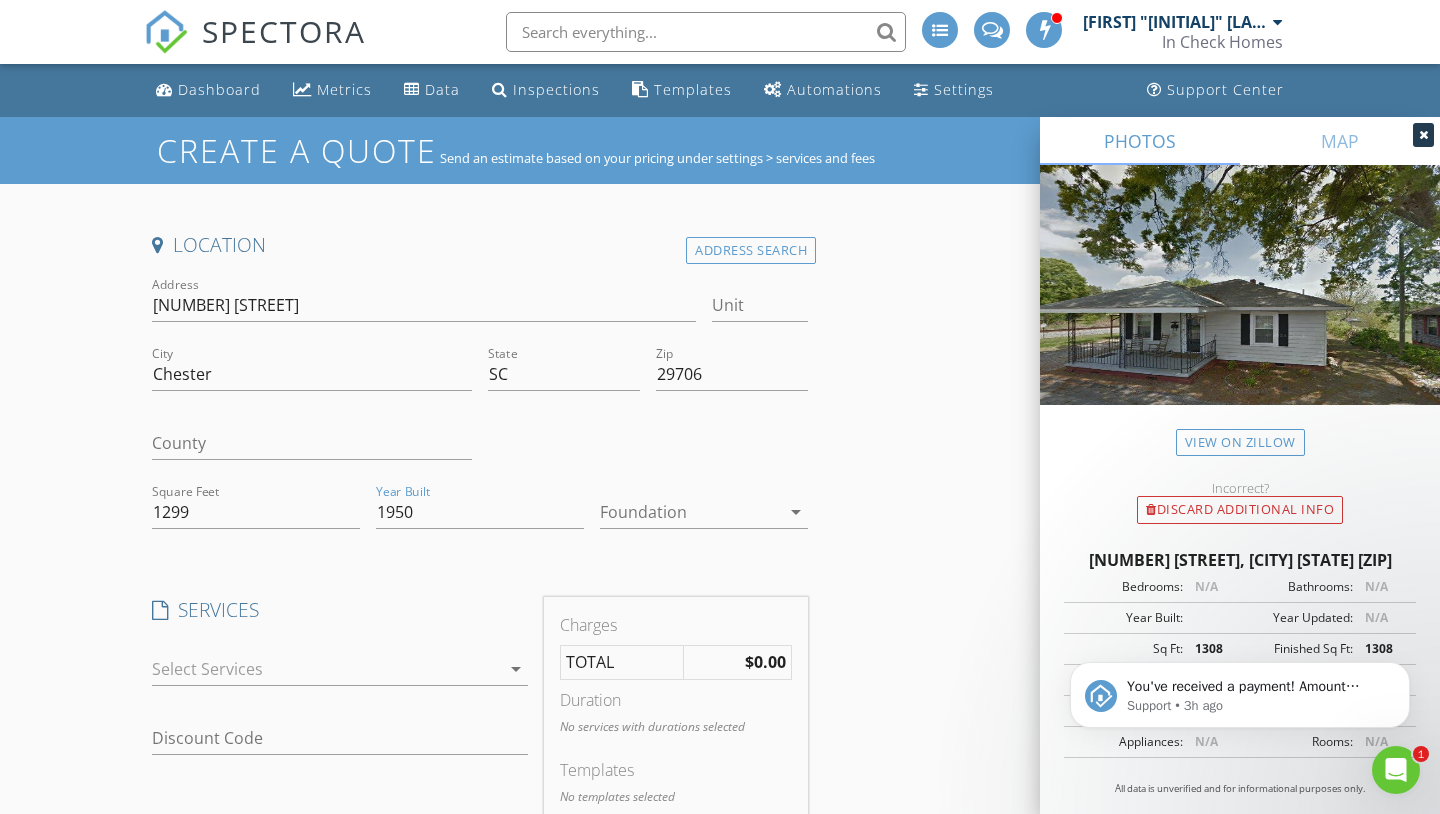 click at bounding box center (690, 512) 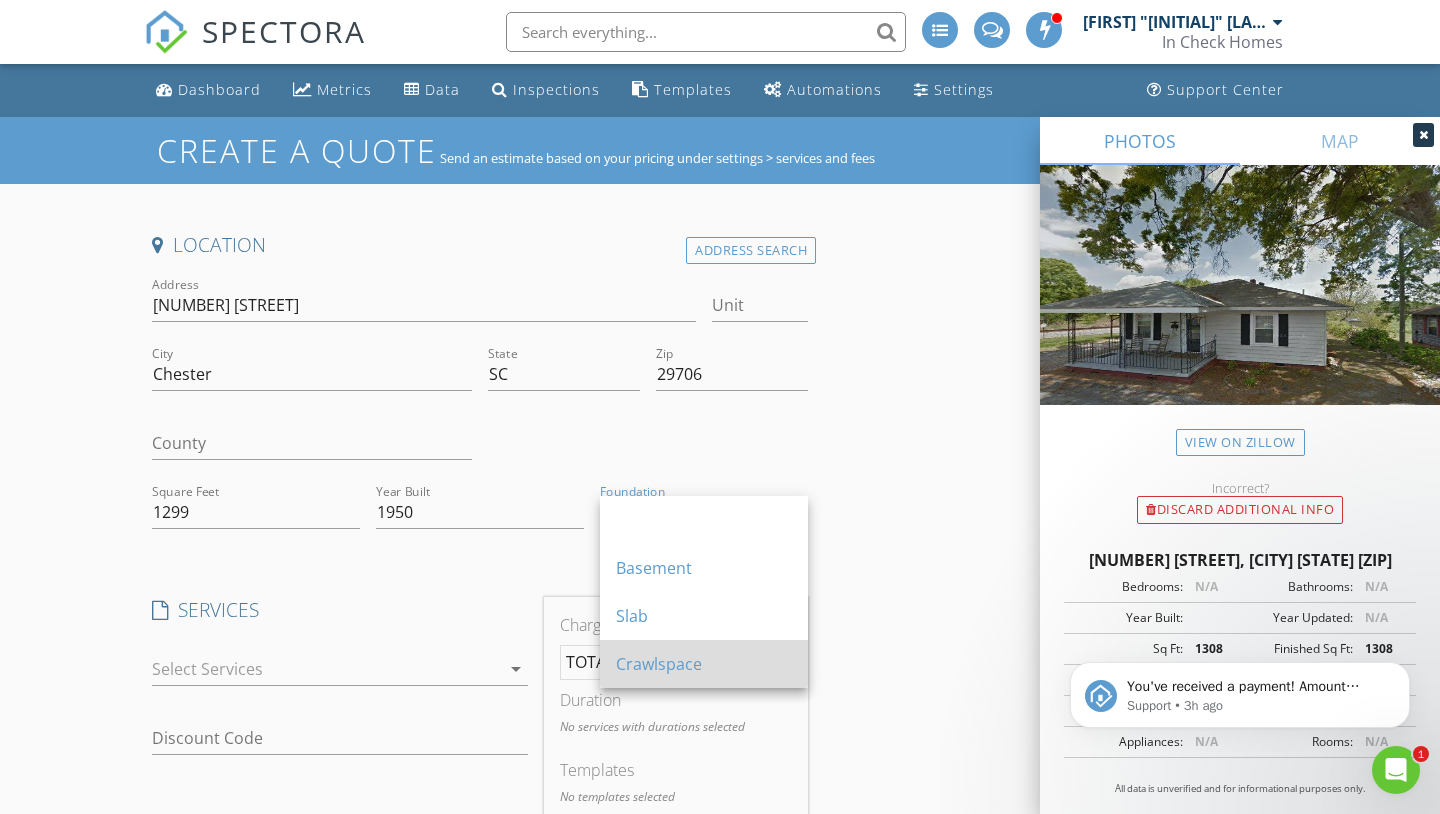 click on "Crawlspace" at bounding box center [704, 664] 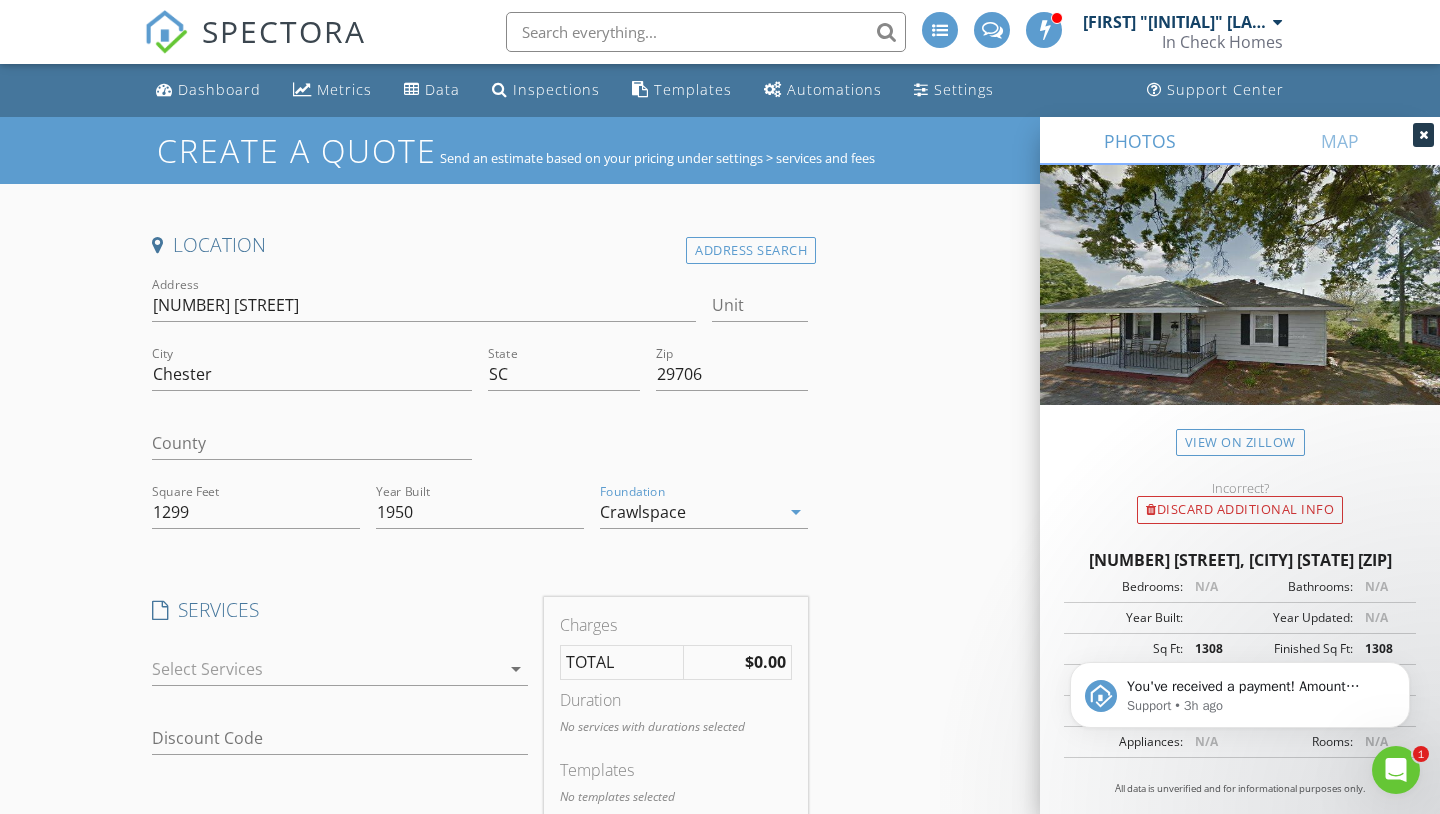click at bounding box center [326, 669] 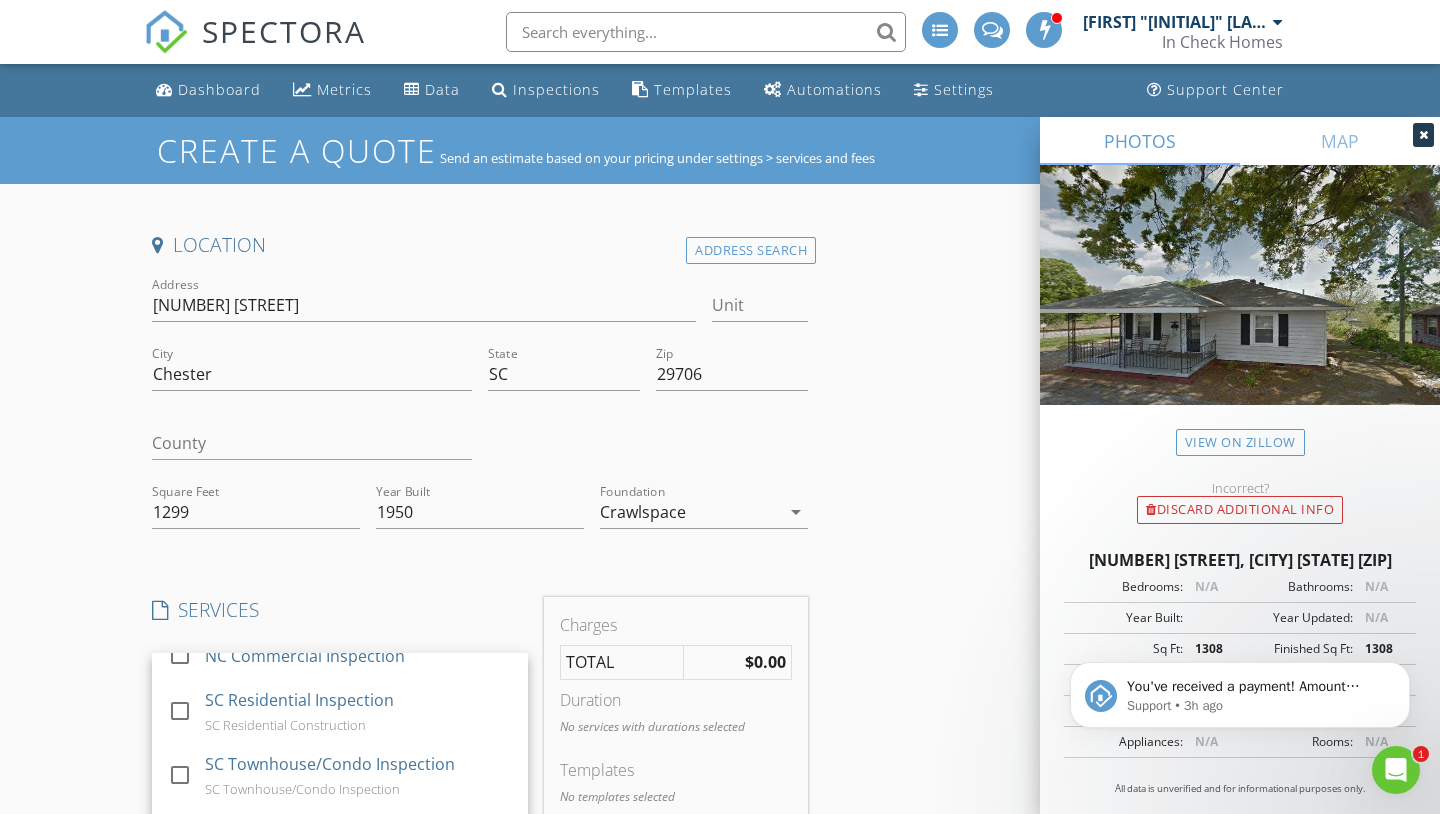 scroll, scrollTop: 278, scrollLeft: 0, axis: vertical 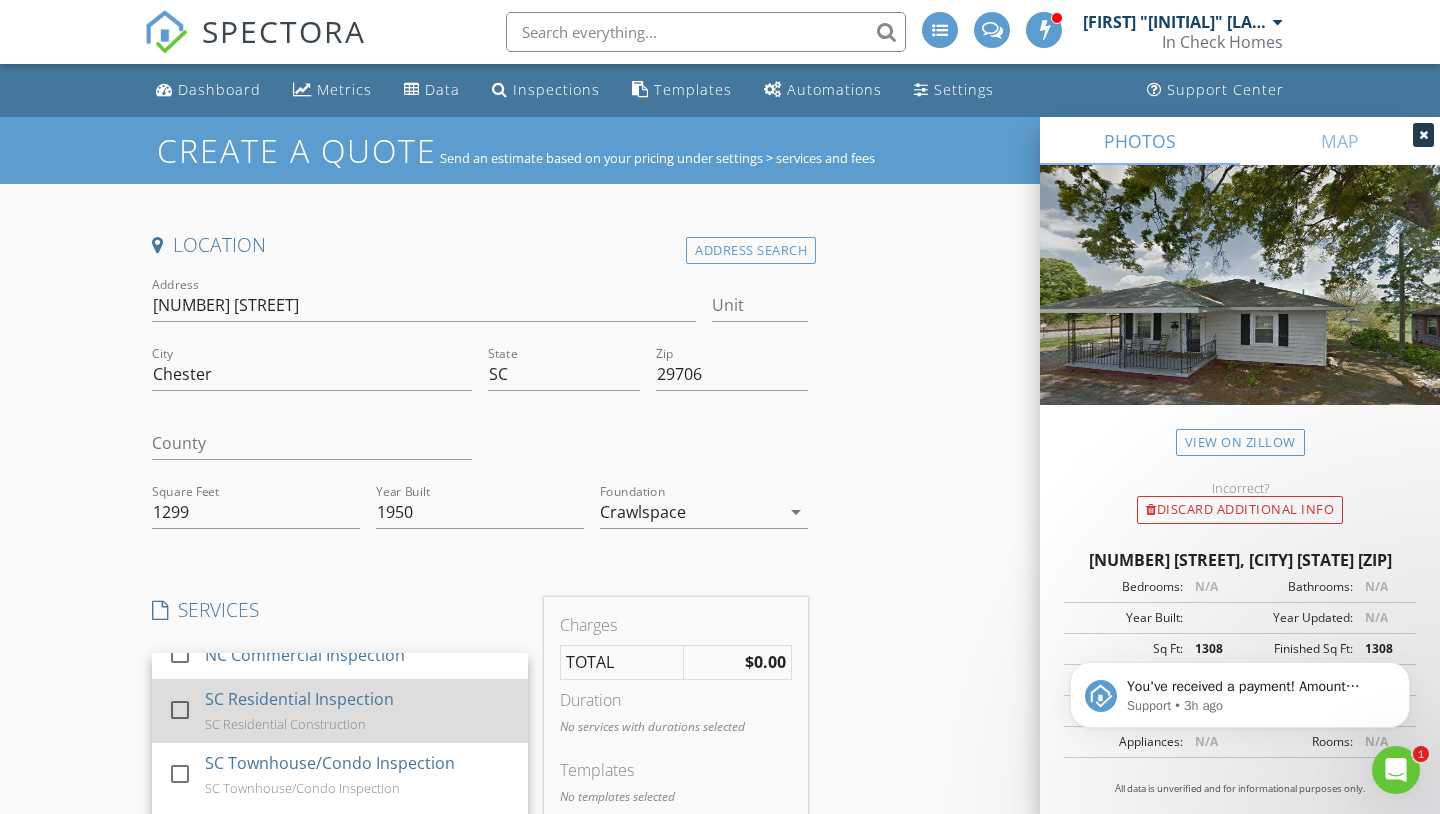 click at bounding box center (180, 709) 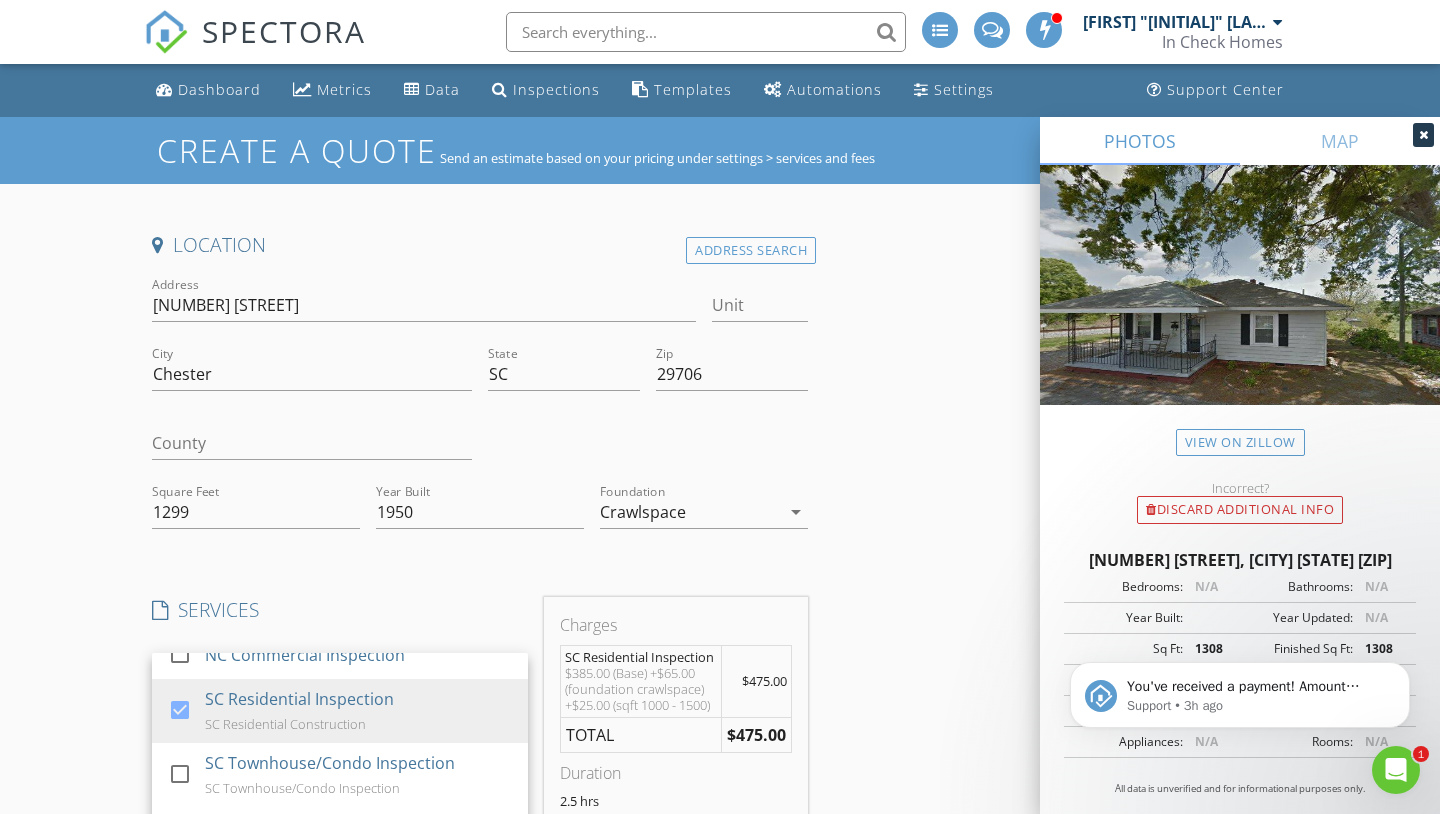click on "Create a Quote   Send an estimate based on your pricing under settings > services and
fees
Location
Address Search       Address 535 5th Street   Unit   City Chester   State SC   Zip 29706   County     Square Feet 1299   Year Built 1950   Foundation Crawlspace arrow_drop_down
SERVICES
check_box_outline_blank   NC Residential Inspection   NC Residential Construction check_box_outline_blank   NC Townhouse/Condo Inspection   NC Townhouse/Condo Inspection check_box_outline_blank   NC Pre-Drywall Inspection   Based on (1) site-visit at pre-drywall stage. check_box_outline_blank   NC New Construction Inspection   NC New Construction Inspection check_box_outline_blank   NC Commercial Inspection   check_box   SC Residential Inspection   SC Residential Construction check_box_outline_blank   SC Townhouse/Condo Inspection   SC Townhouse/Condo Inspection check_box_outline_blank   SC Pre-Drywall Inspection   Based on (1) site-visit at pre-drywall stage." at bounding box center (720, 792) 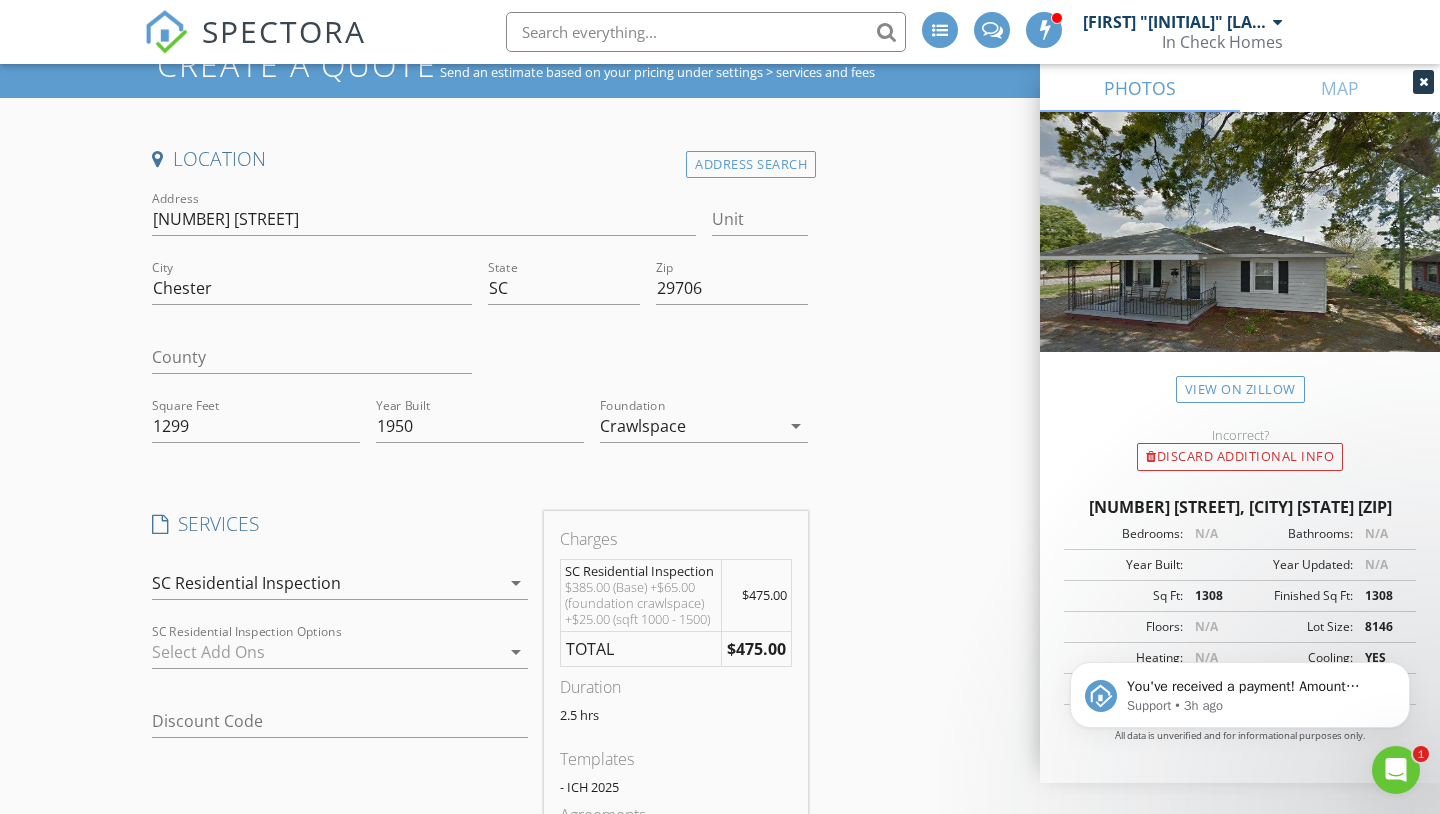 scroll, scrollTop: 106, scrollLeft: 0, axis: vertical 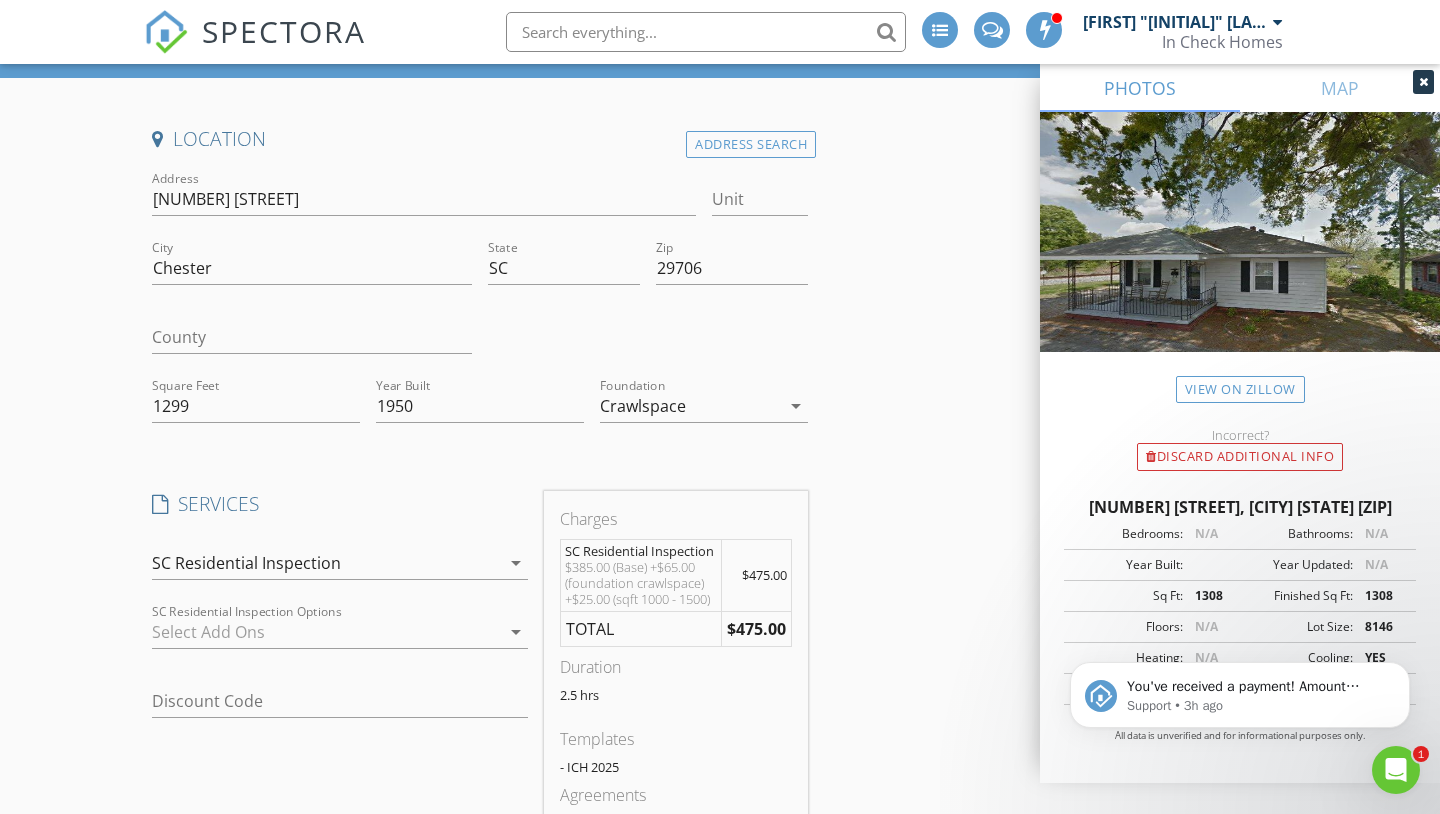 click at bounding box center [326, 632] 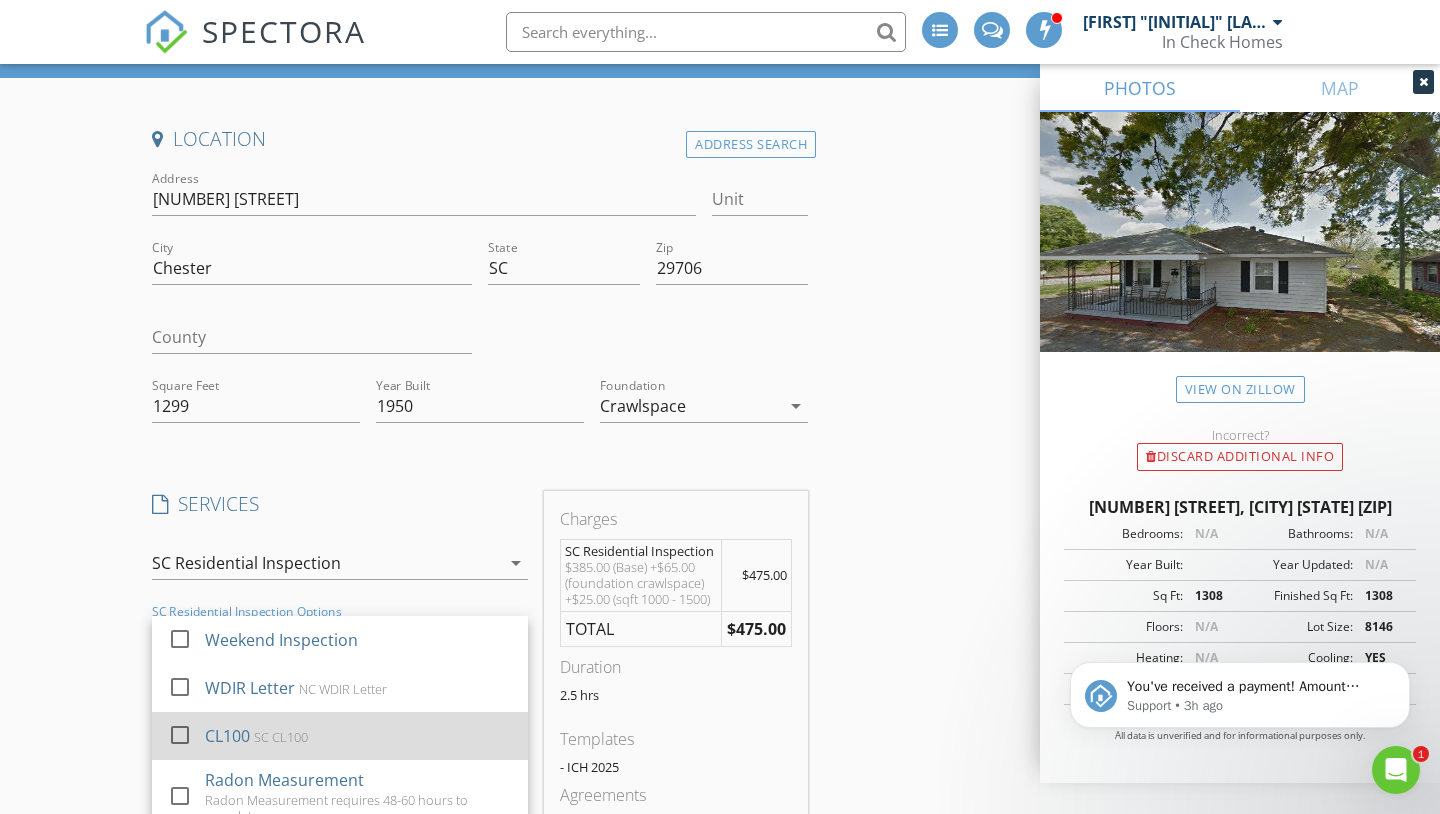 click at bounding box center (180, 734) 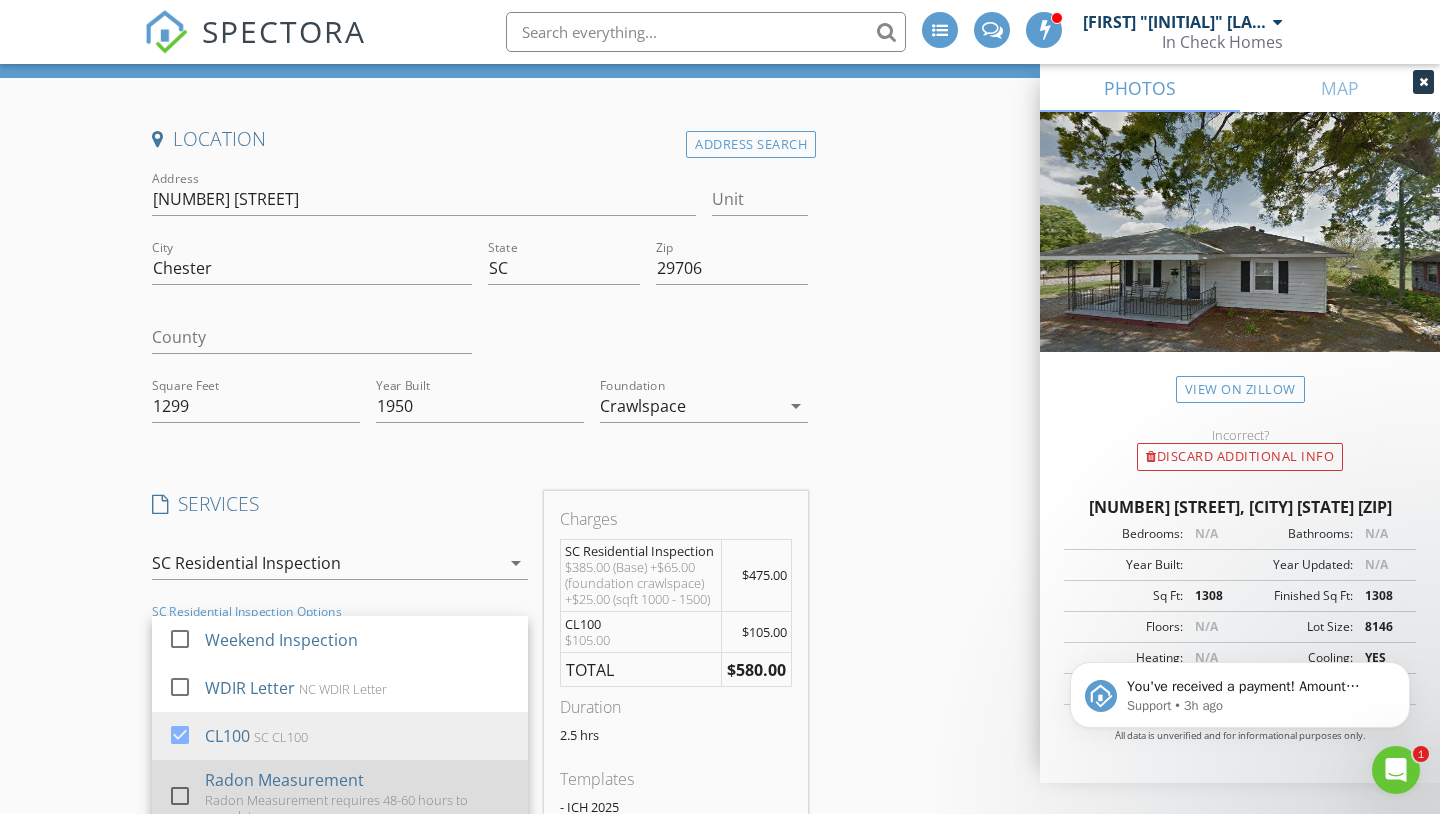 click at bounding box center [180, 796] 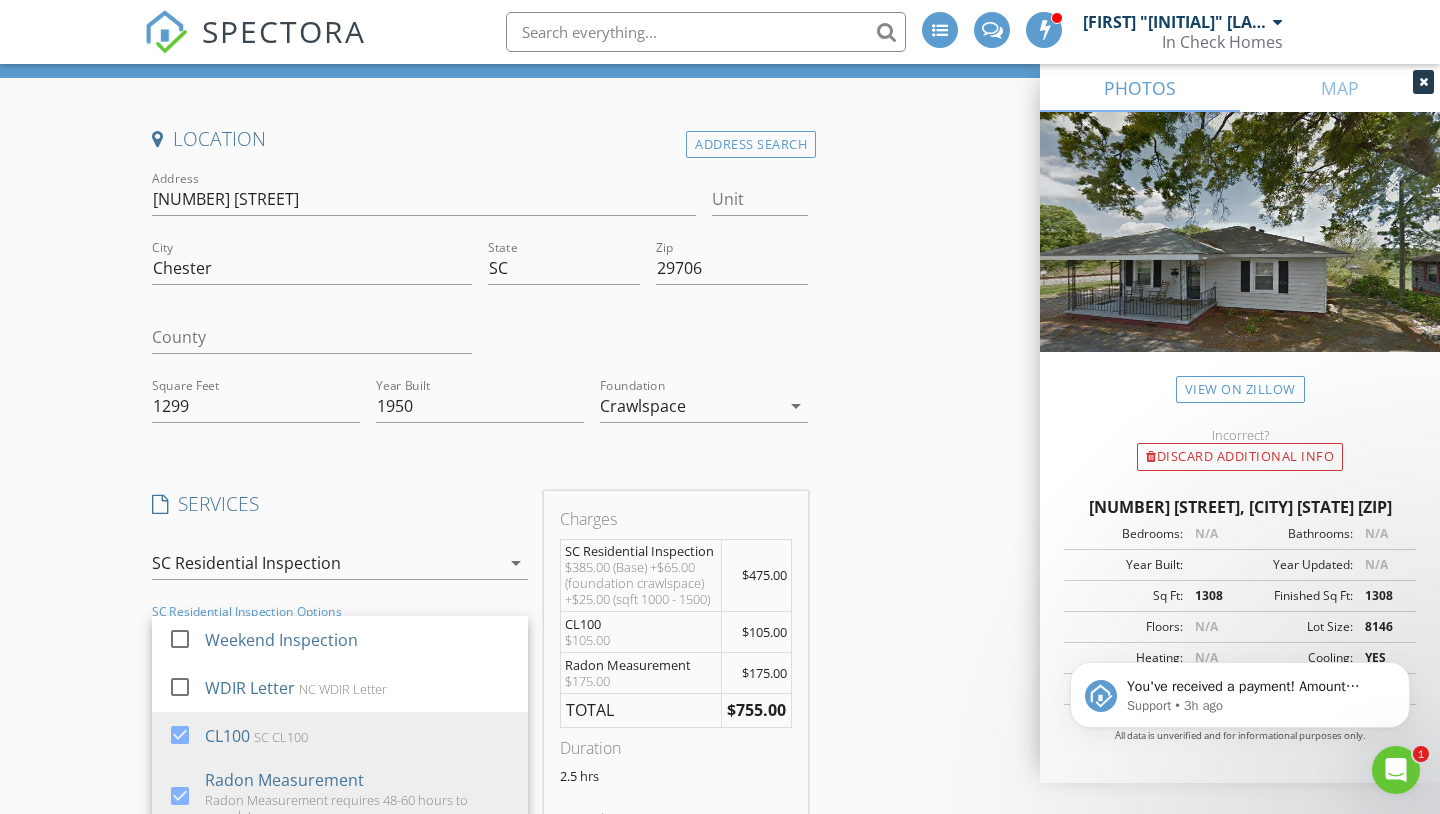 click on "Create a Quote   Send an estimate based on your pricing under settings > services and
fees
Location
Address Search       Address 535 5th Street   Unit   City Chester   State SC   Zip 29706   County     Square Feet 1299   Year Built 1950   Foundation Crawlspace arrow_drop_down
SERVICES
check_box_outline_blank   NC Residential Inspection   NC Residential Construction check_box_outline_blank   NC Townhouse/Condo Inspection   NC Townhouse/Condo Inspection check_box_outline_blank   NC Pre-Drywall Inspection   Based on (1) site-visit at pre-drywall stage. check_box_outline_blank   NC New Construction Inspection   NC New Construction Inspection check_box_outline_blank   NC Commercial Inspection   check_box   SC Residential Inspection   SC Residential Construction check_box_outline_blank   SC Townhouse/Condo Inspection   SC Townhouse/Condo Inspection check_box_outline_blank   SC Pre-Drywall Inspection   Based on (1) site-visit at pre-drywall stage." at bounding box center [720, 735] 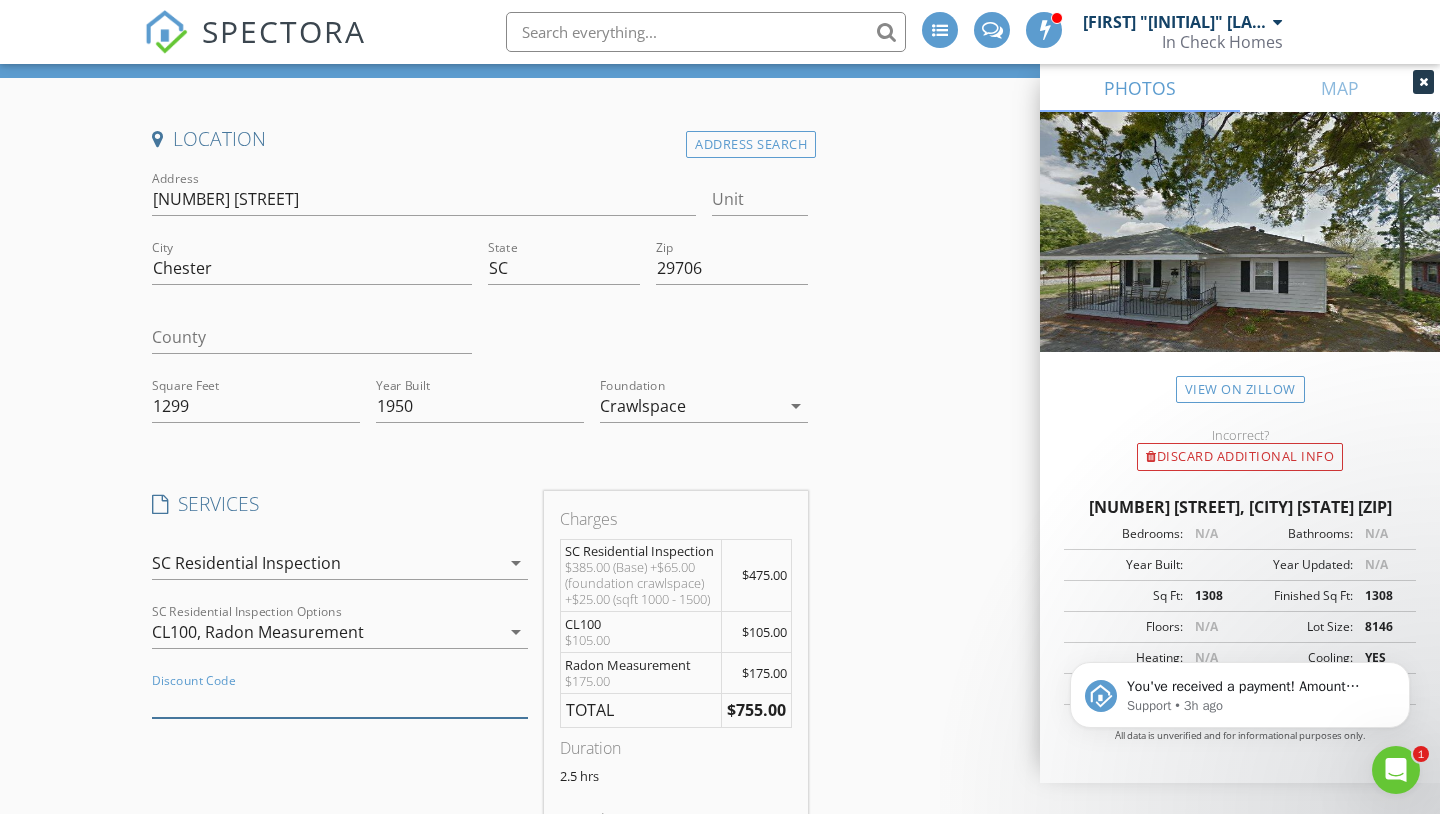 click at bounding box center (340, 701) 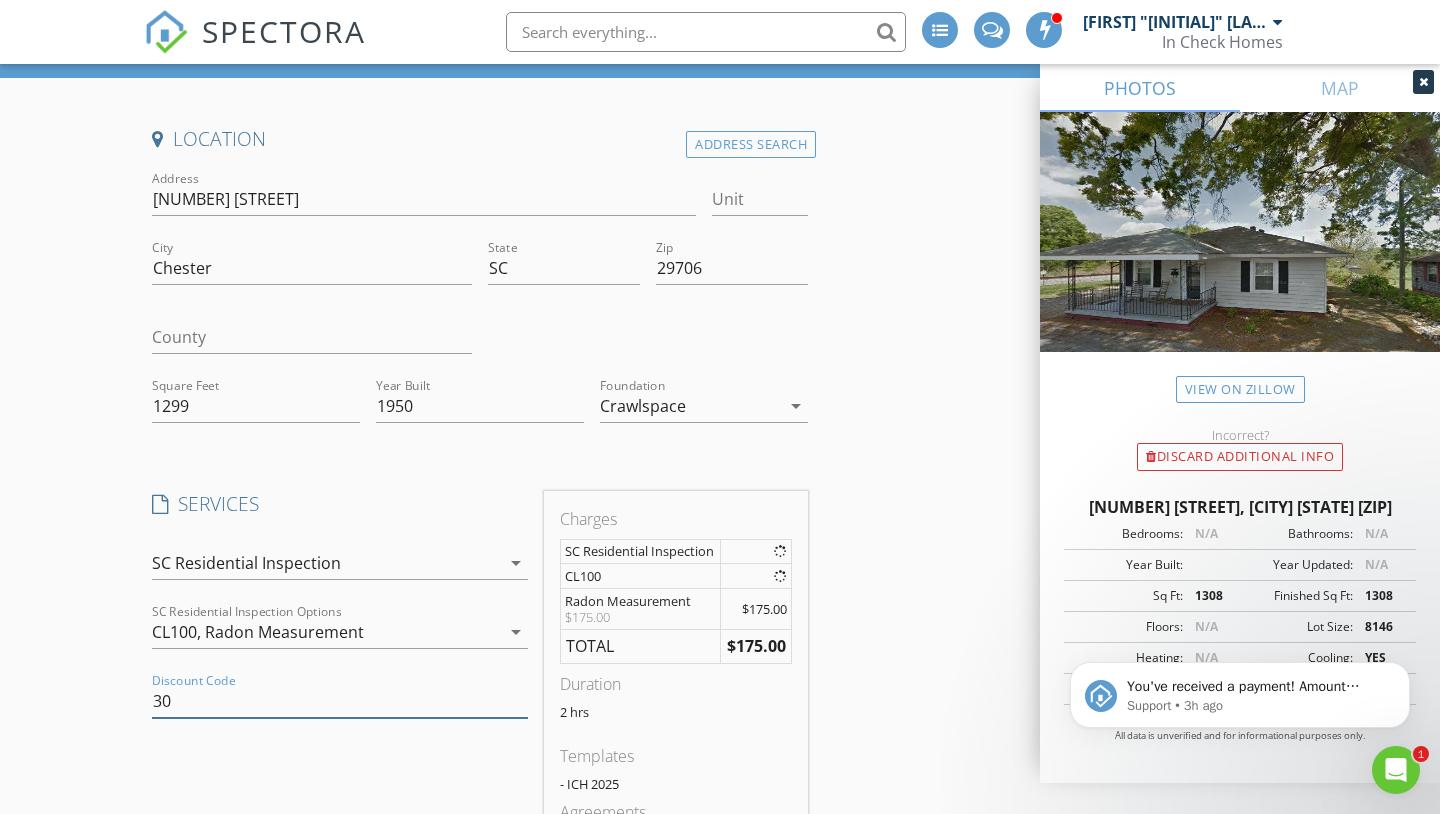type on "3" 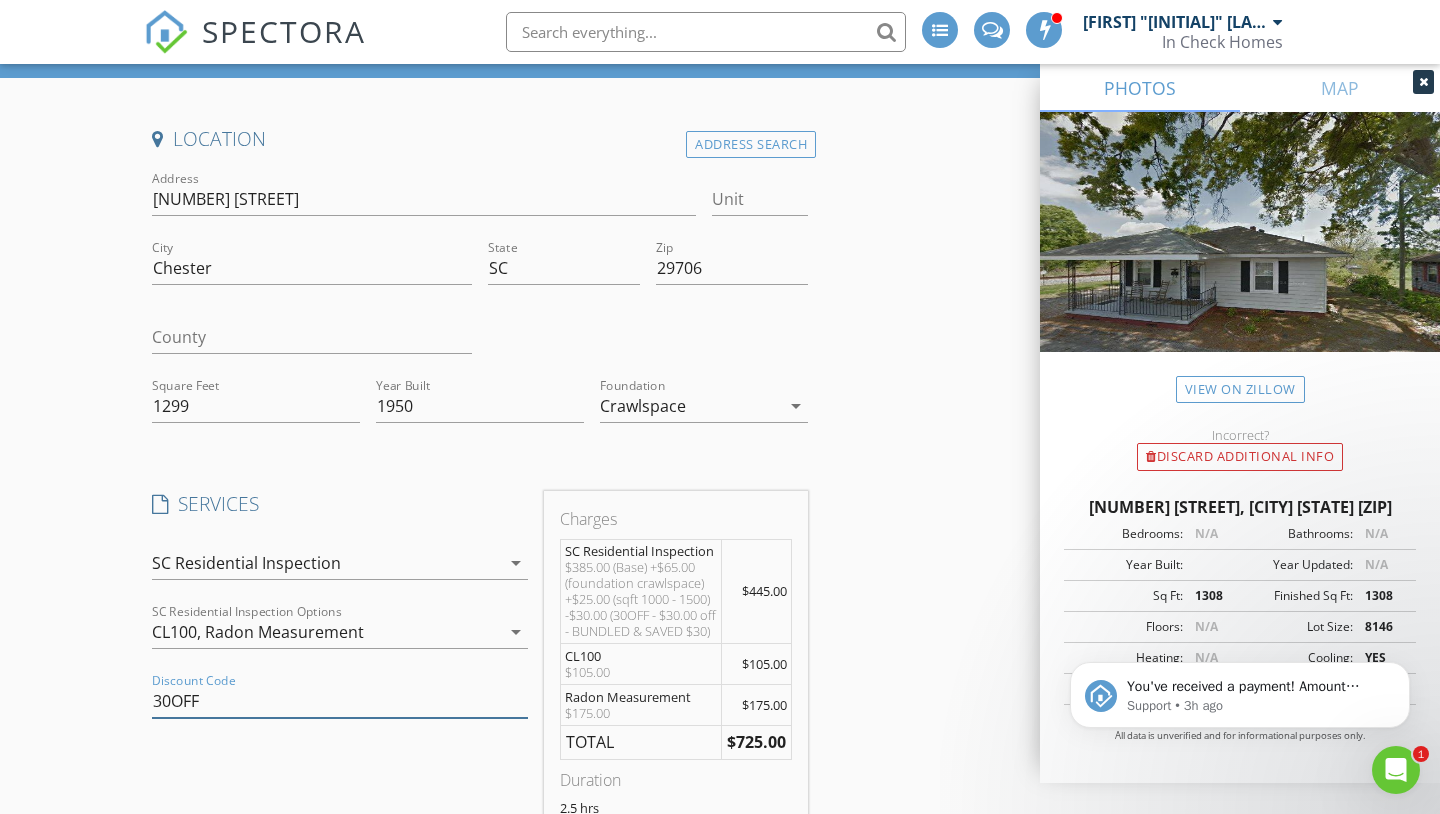 type on "30OFF" 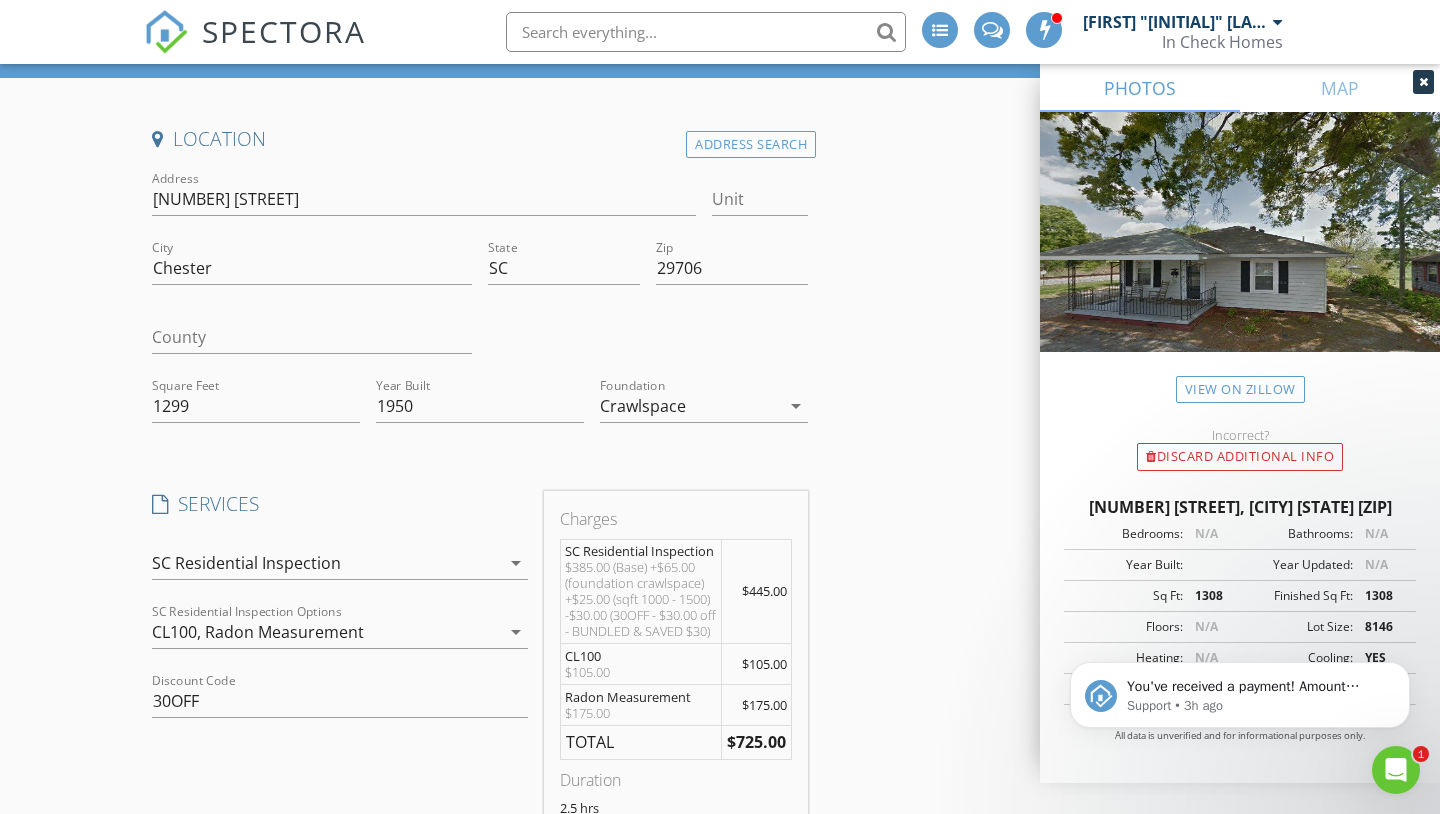 click on "SERVICES
check_box_outline_blank   NC Residential Inspection   NC Residential Construction check_box_outline_blank   NC Townhouse/Condo Inspection   NC Townhouse/Condo Inspection check_box_outline_blank   NC Pre-Drywall Inspection   Based on (1) site-visit at pre-drywall stage. check_box_outline_blank   NC New Construction Inspection   NC New Construction Inspection check_box_outline_blank   NC Commercial Inspection   check_box   SC Residential Inspection   SC Residential Construction check_box_outline_blank   SC Townhouse/Condo Inspection   SC Townhouse/Condo Inspection check_box_outline_blank   SC Pre-Drywall Inspection   Based on (1) site-visit at pre-drywall stage. check_box_outline_blank   SC New Construction Inspection   SC New Construction Inspection check_box_outline_blank   SC Commercial Inspection   check_box_outline_blank   Warranty Inspection   11th Month Inspection check_box_outline_blank   Punch List Inspection   check_box_outline_blank   Walk Thru Consultation" at bounding box center (340, 751) 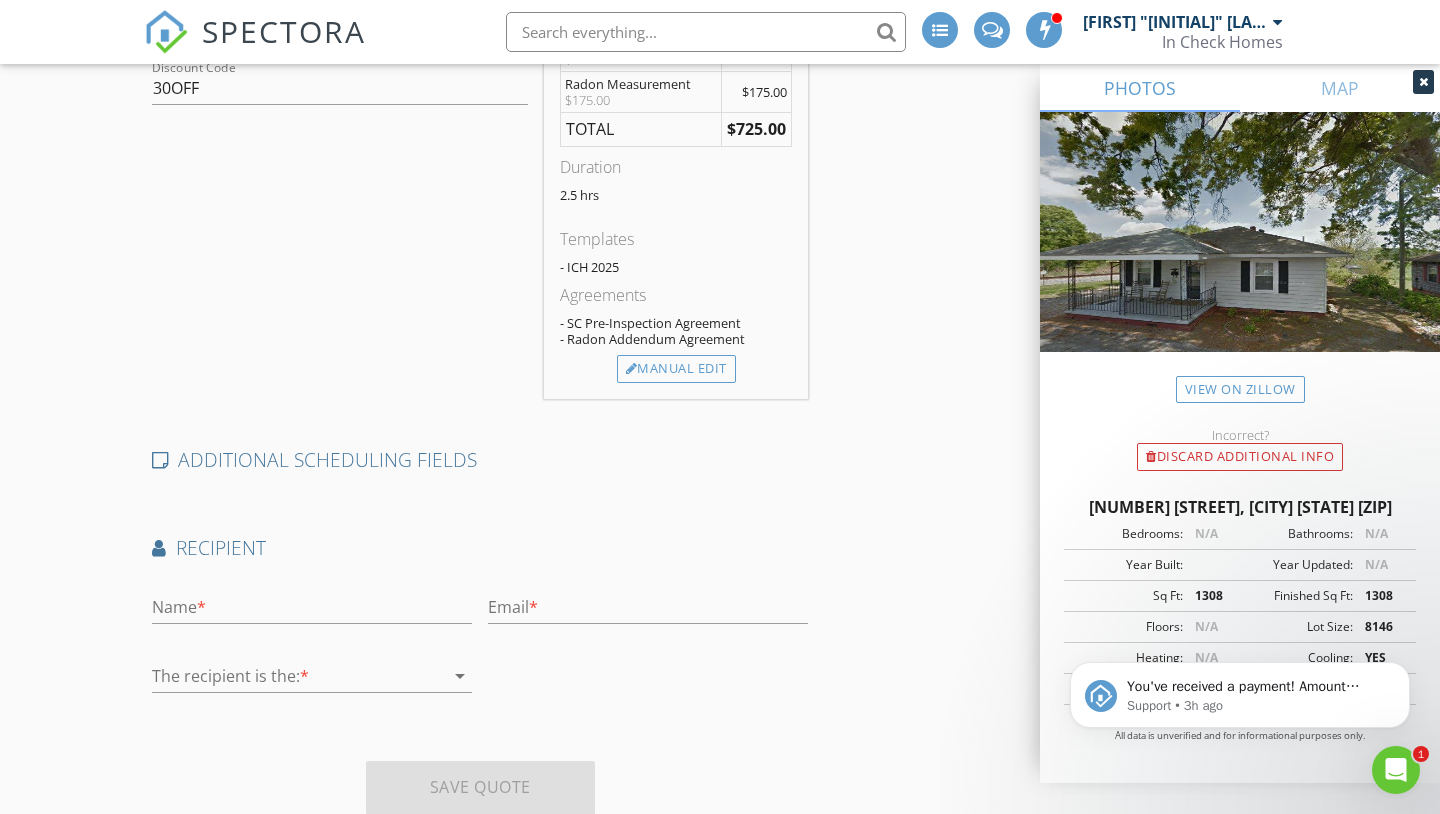 scroll, scrollTop: 799, scrollLeft: 0, axis: vertical 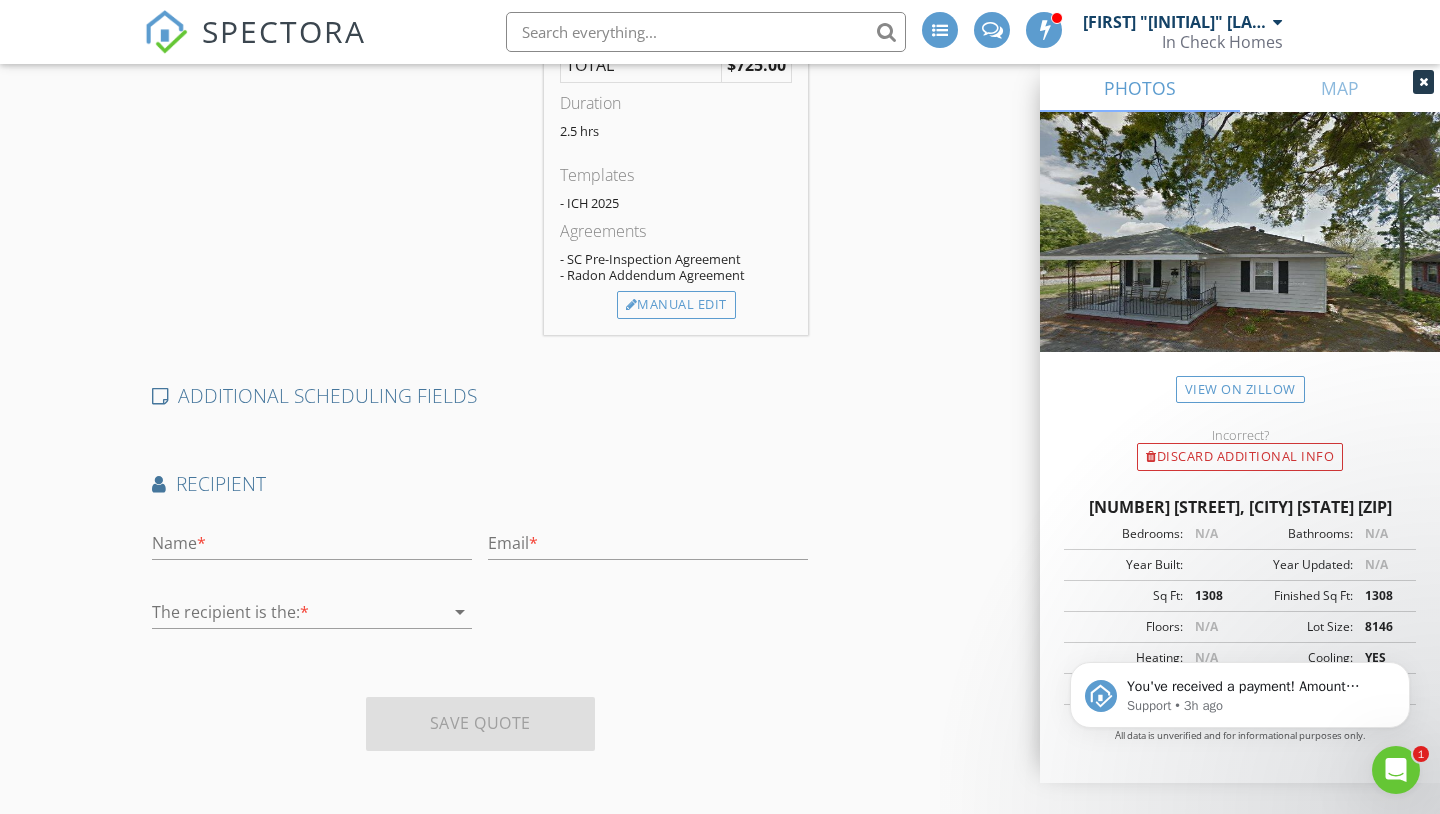 click on "Email  *" at bounding box center [648, 547] 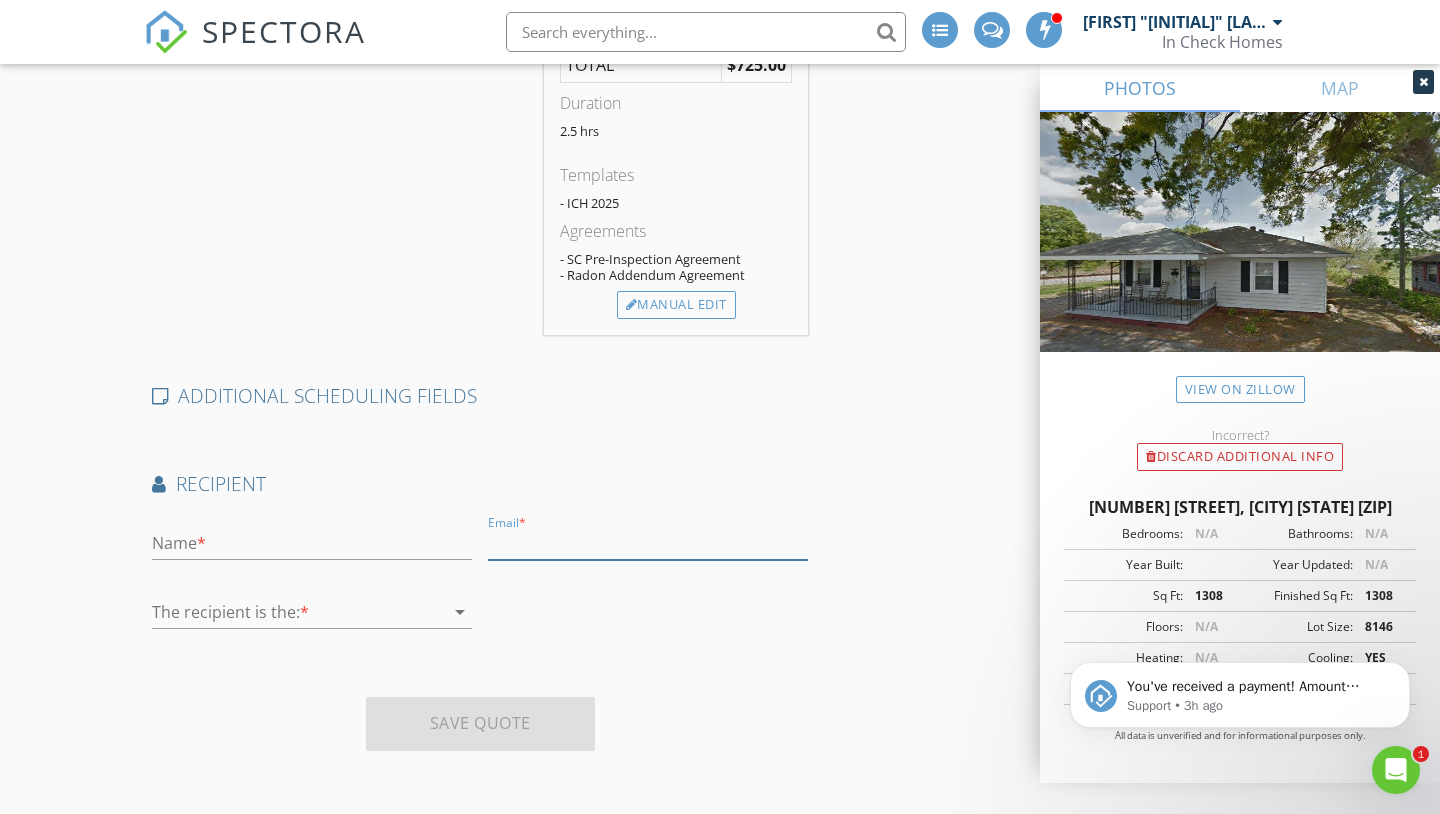 click at bounding box center [648, 543] 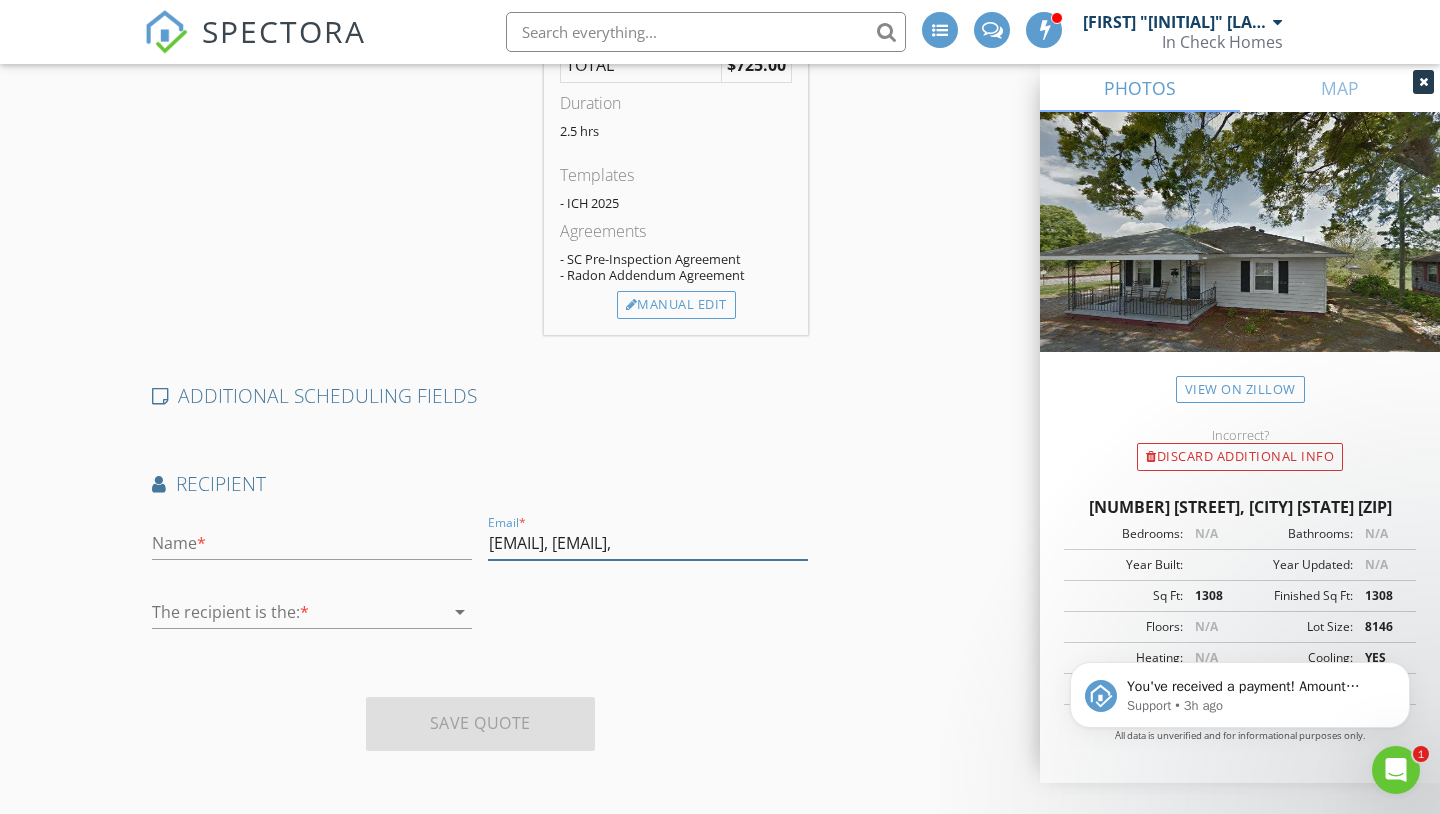 scroll, scrollTop: 0, scrollLeft: 75, axis: horizontal 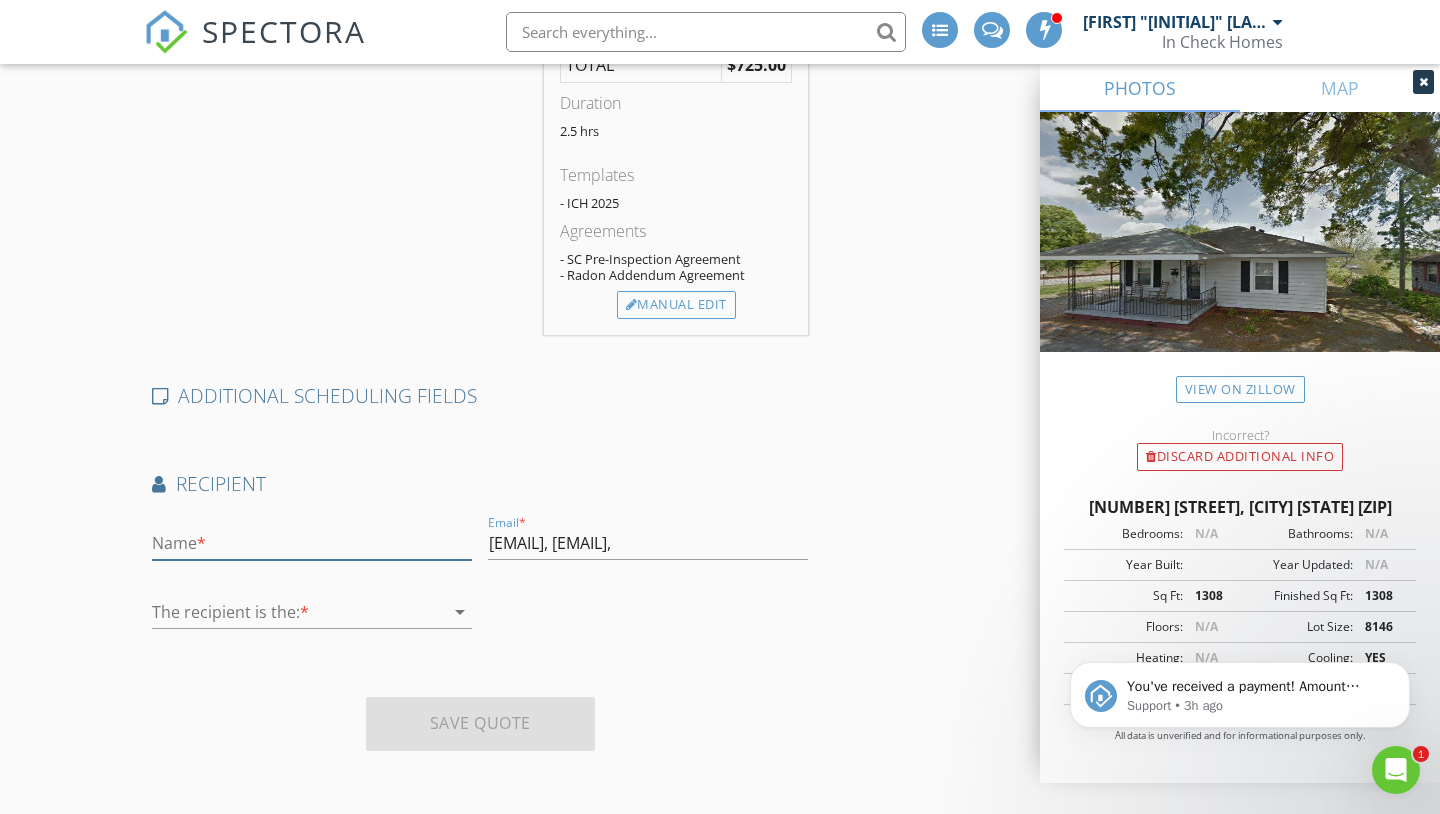click at bounding box center [312, 543] 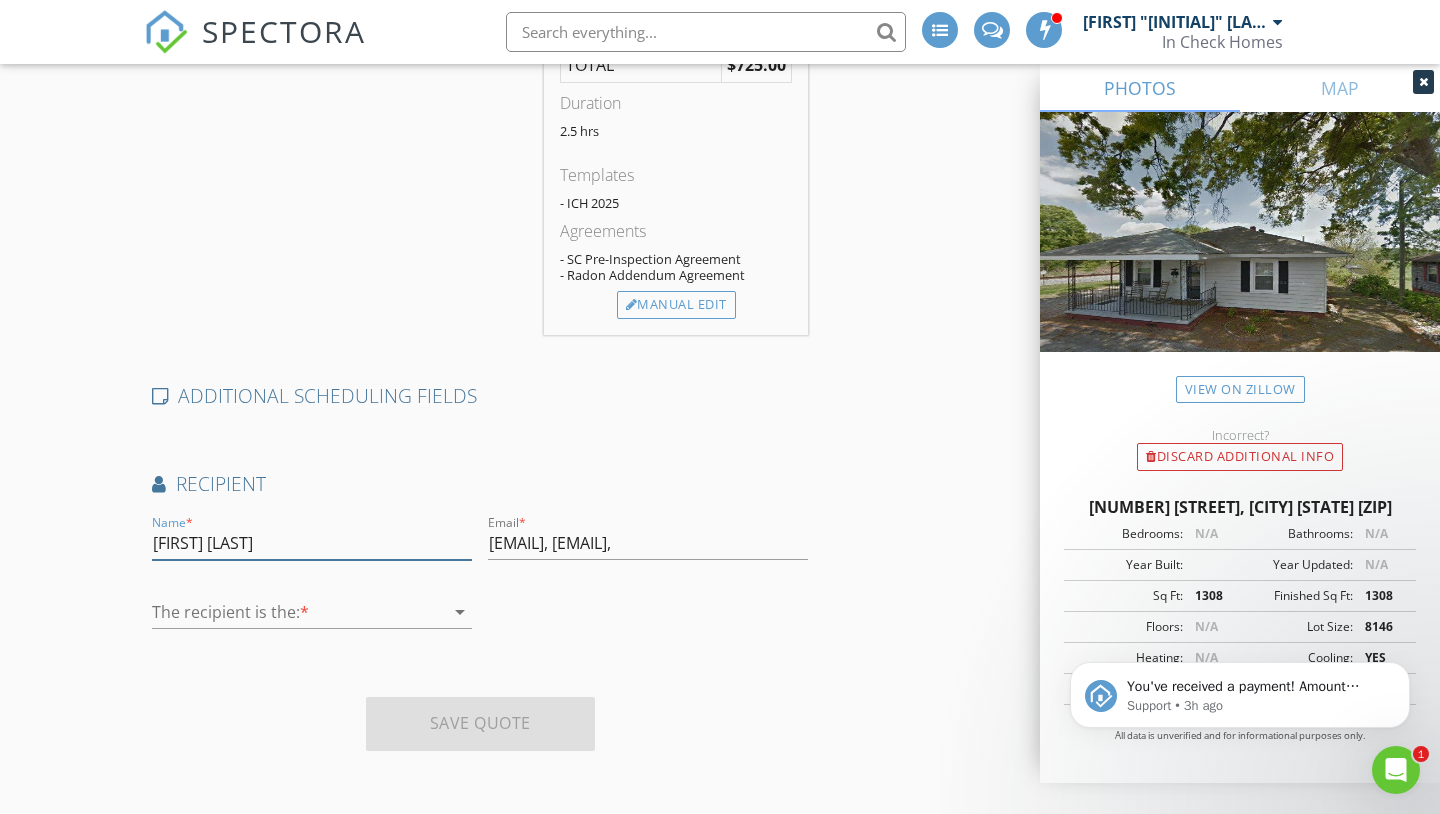 type on "Michelle Perry" 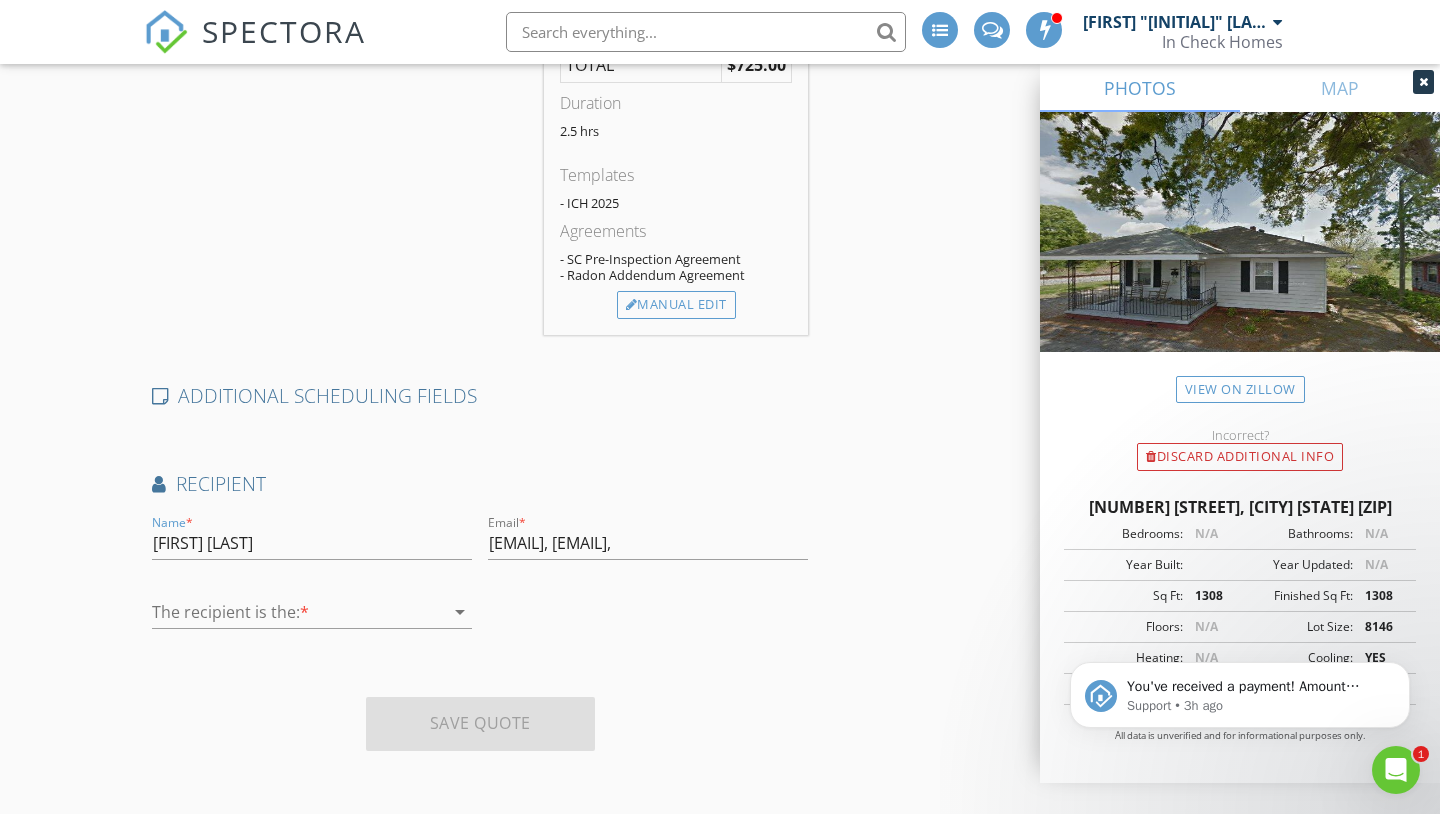 click at bounding box center [298, 612] 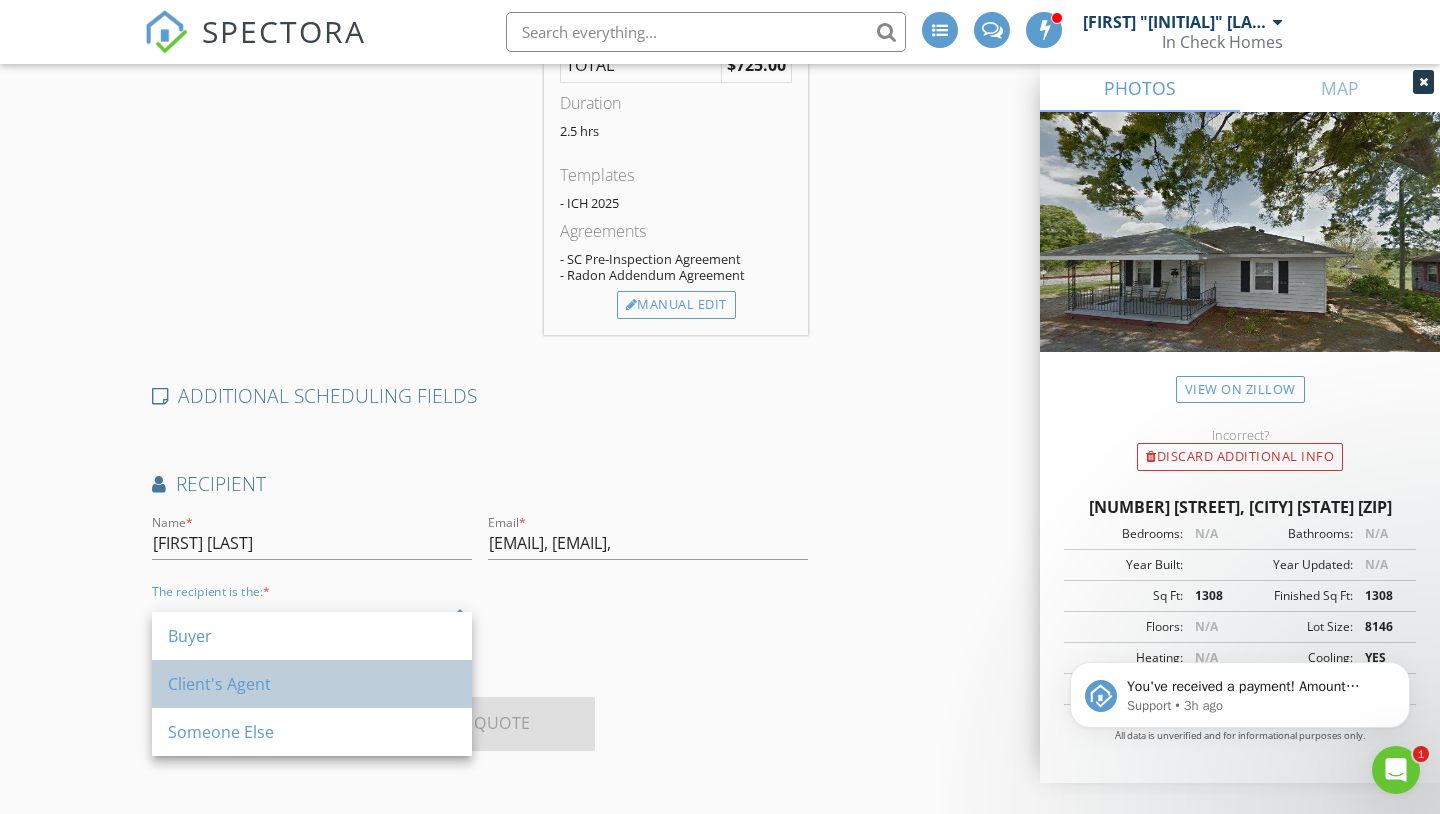 click on "Client's Agent" at bounding box center [312, 684] 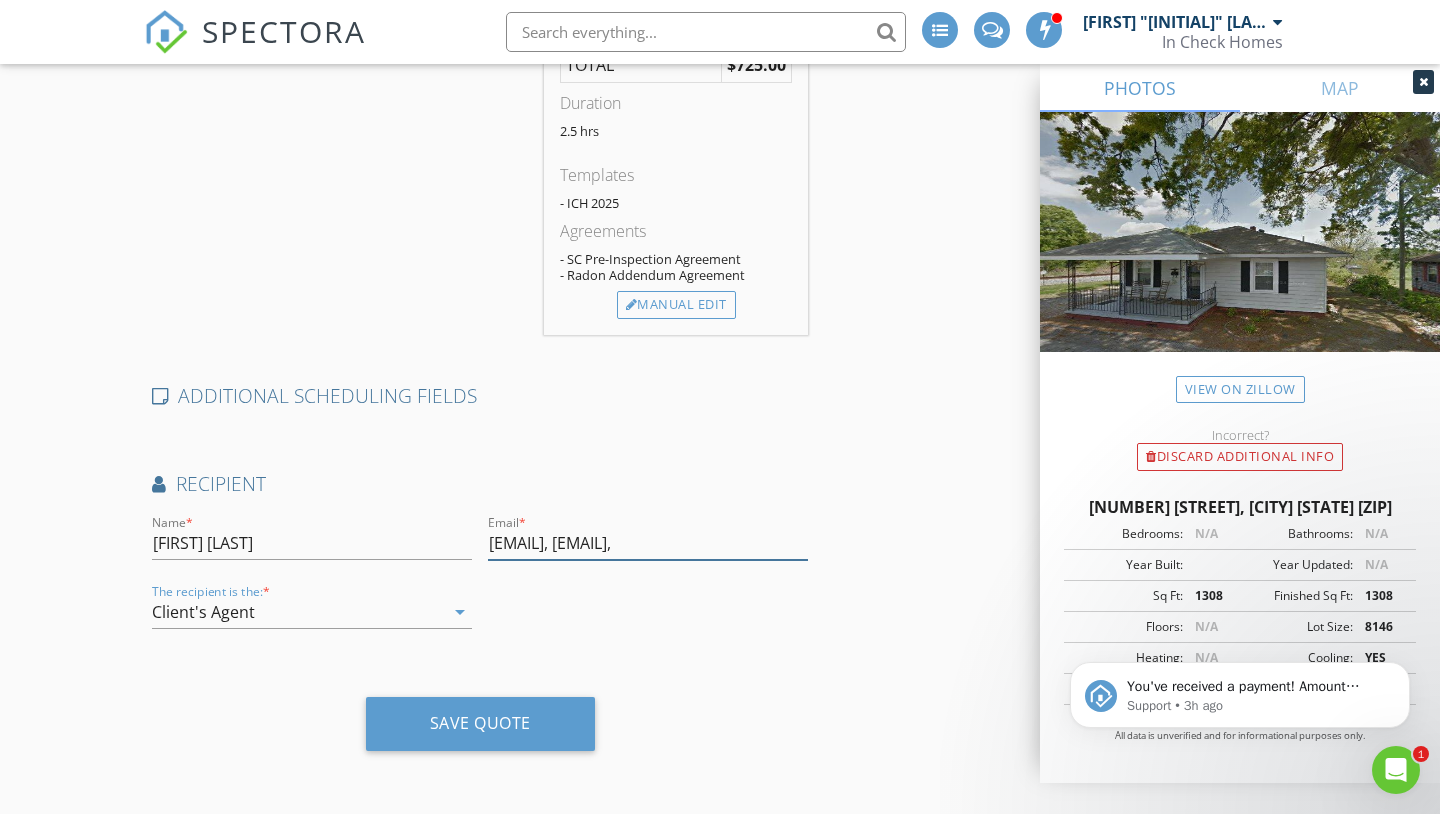 click on "info@theclosinggirls.com, john@incheckhomes.com," at bounding box center [648, 543] 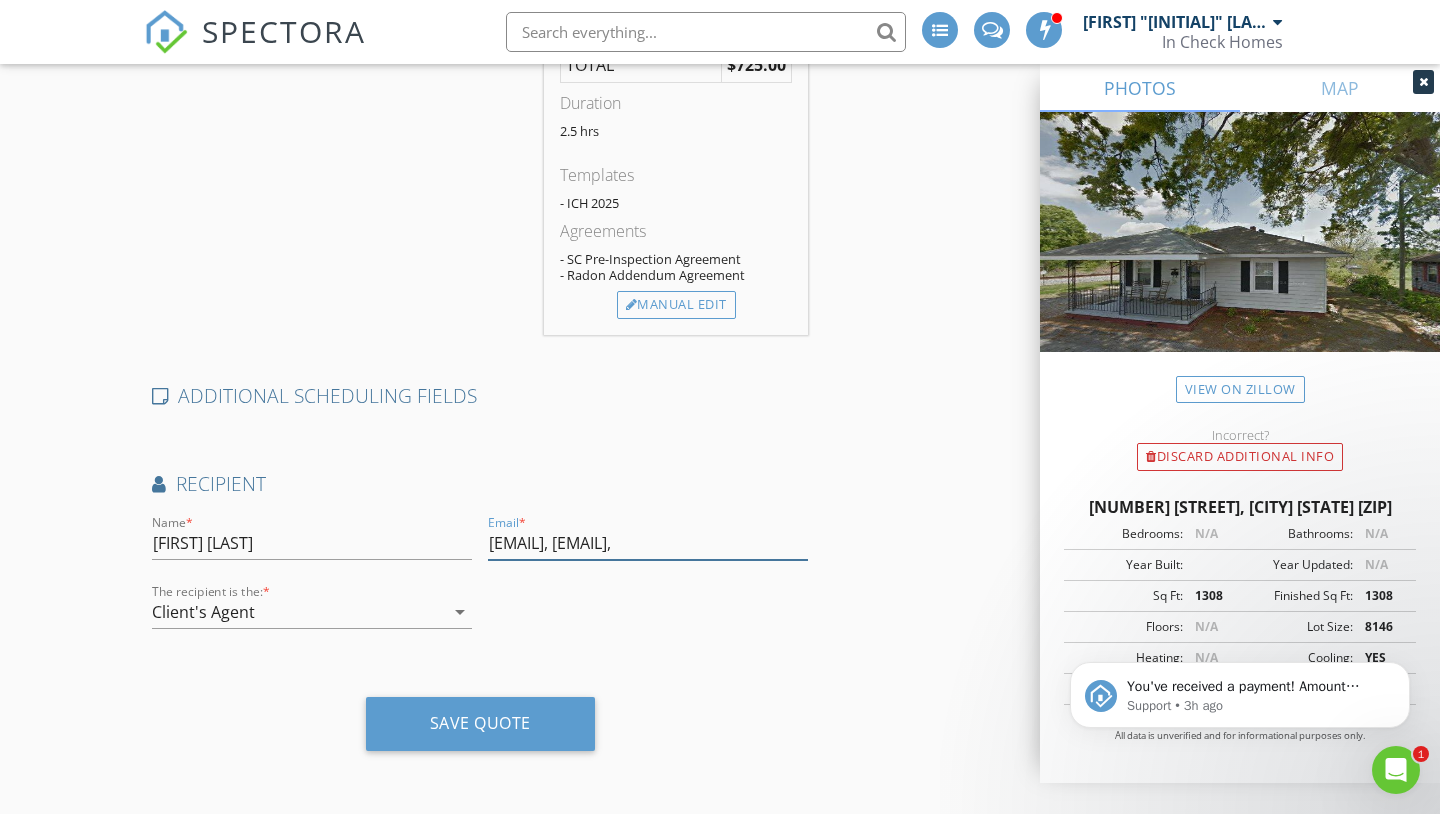 scroll, scrollTop: 0, scrollLeft: 75, axis: horizontal 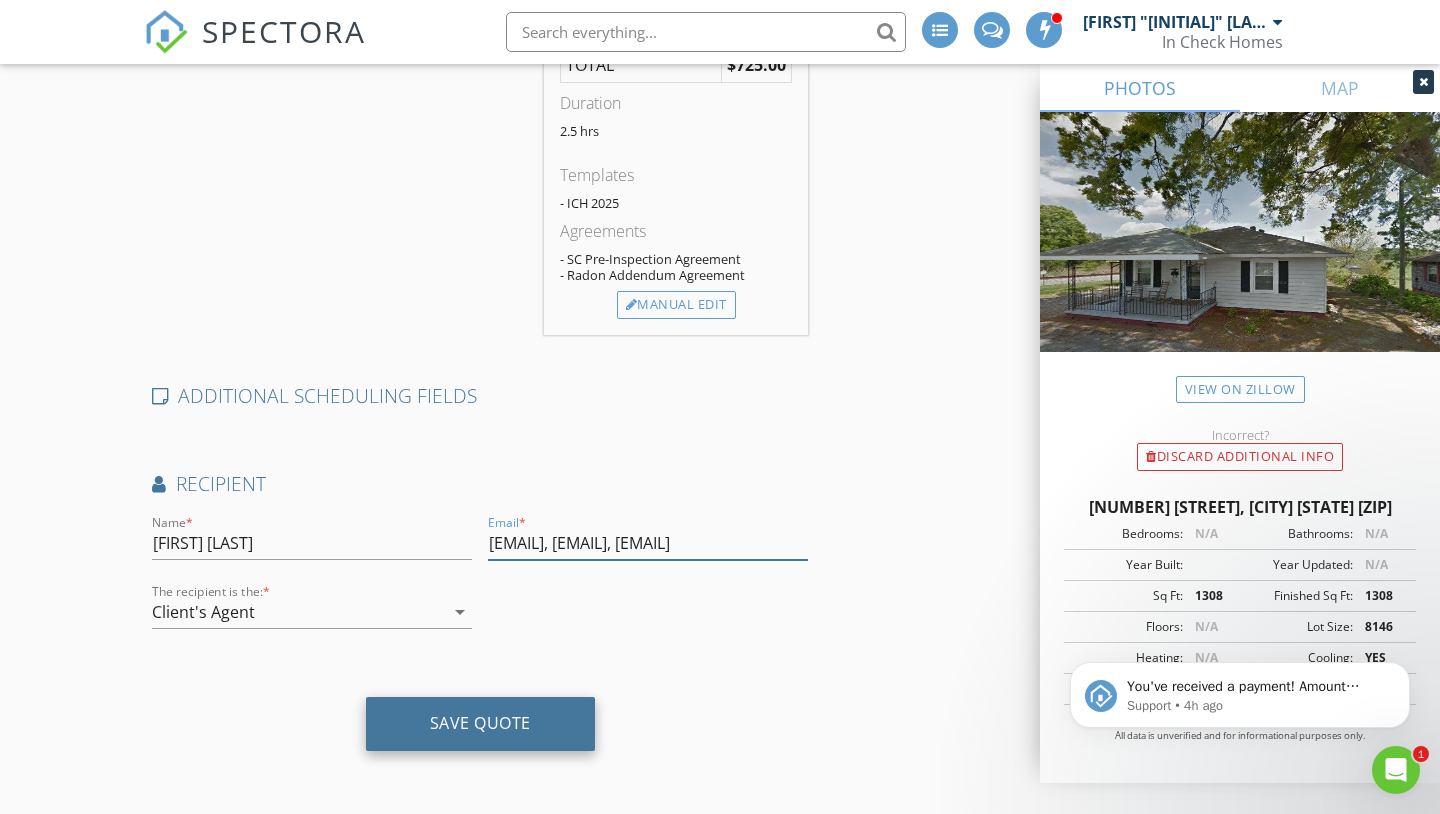 type on "info@theclosinggirls.com, john@incheckhomes.com, michelleperryrealtor@gmail.com" 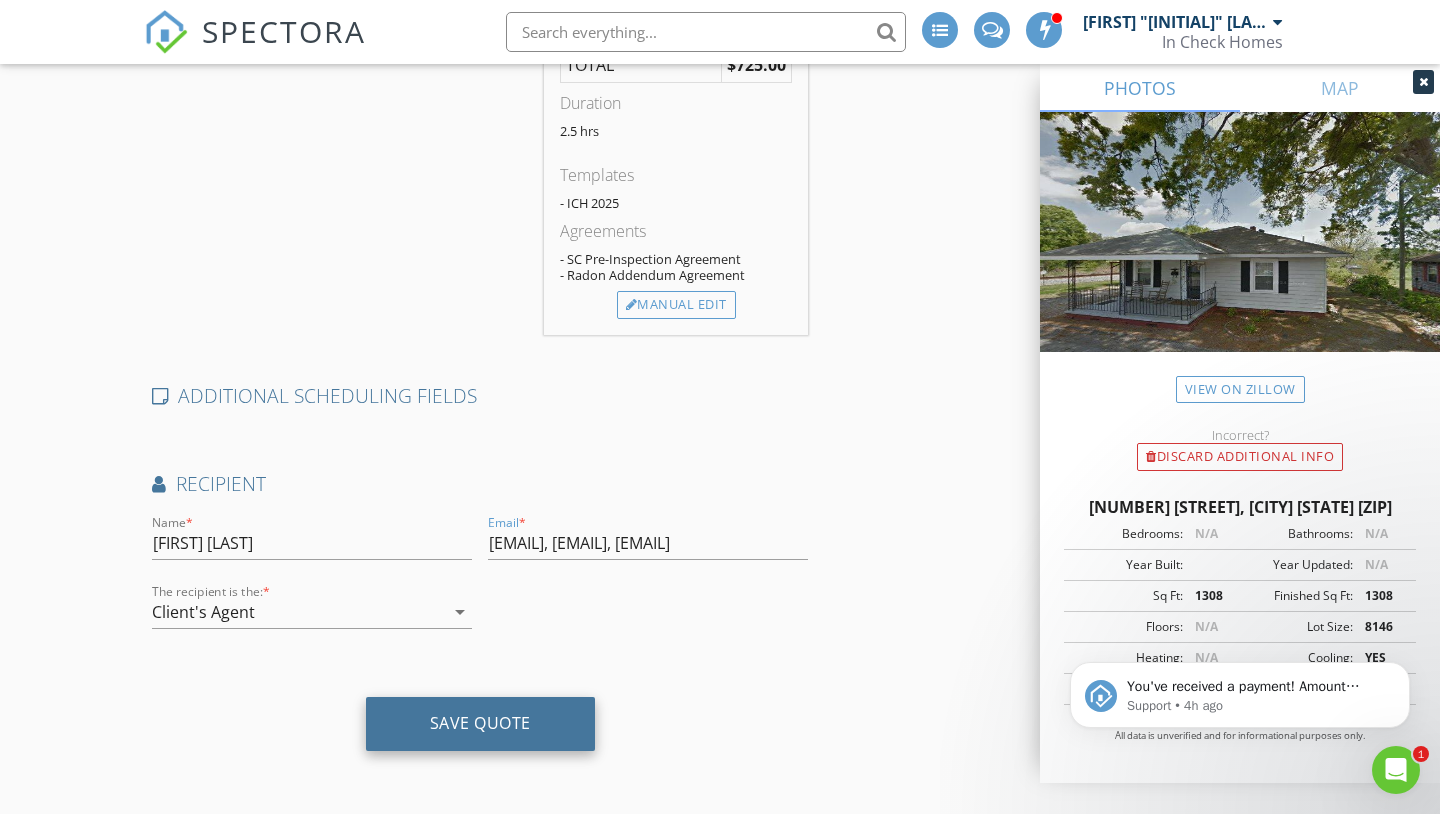 click on "Save Quote" at bounding box center (480, 724) 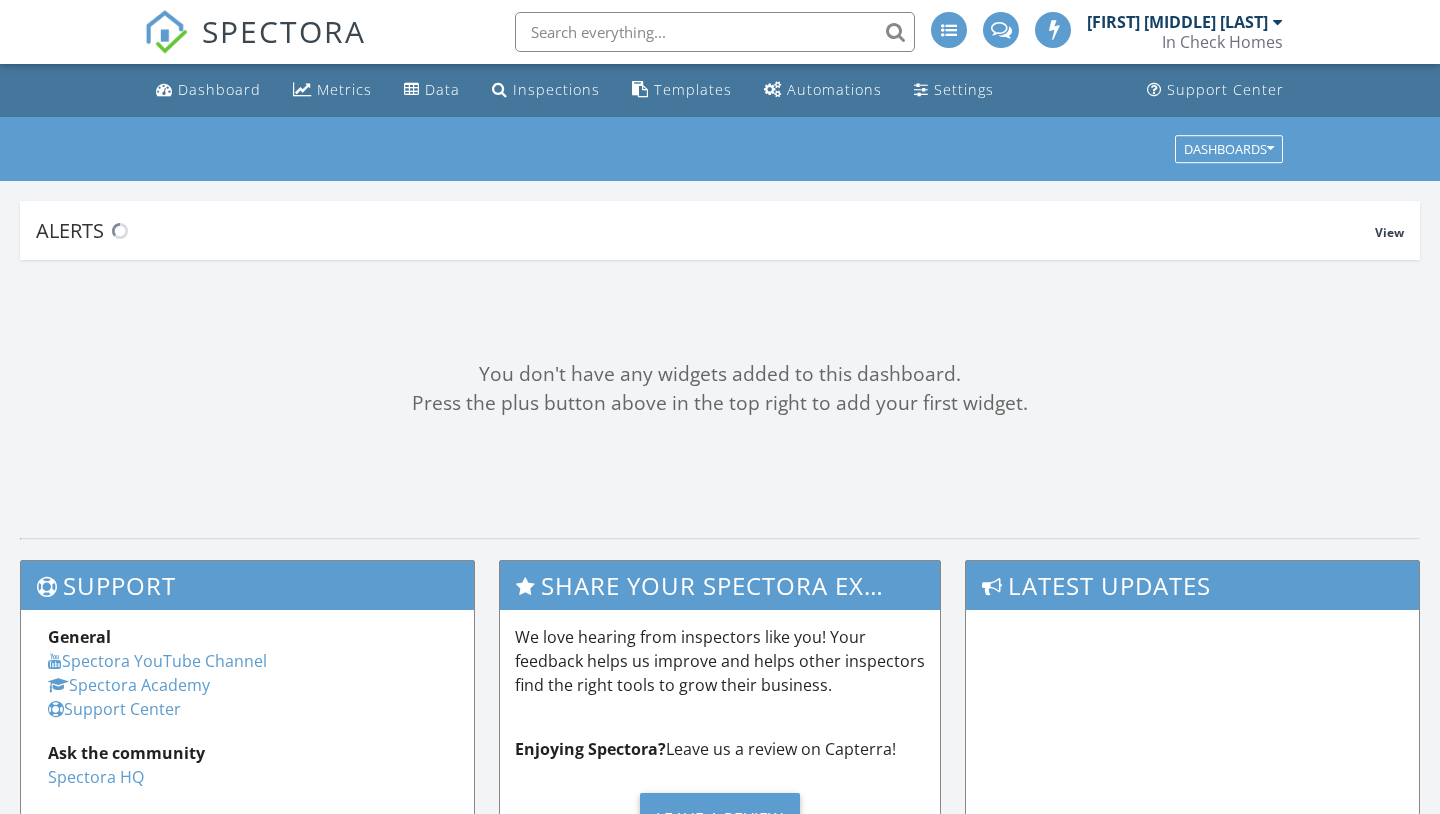 scroll, scrollTop: 0, scrollLeft: 0, axis: both 